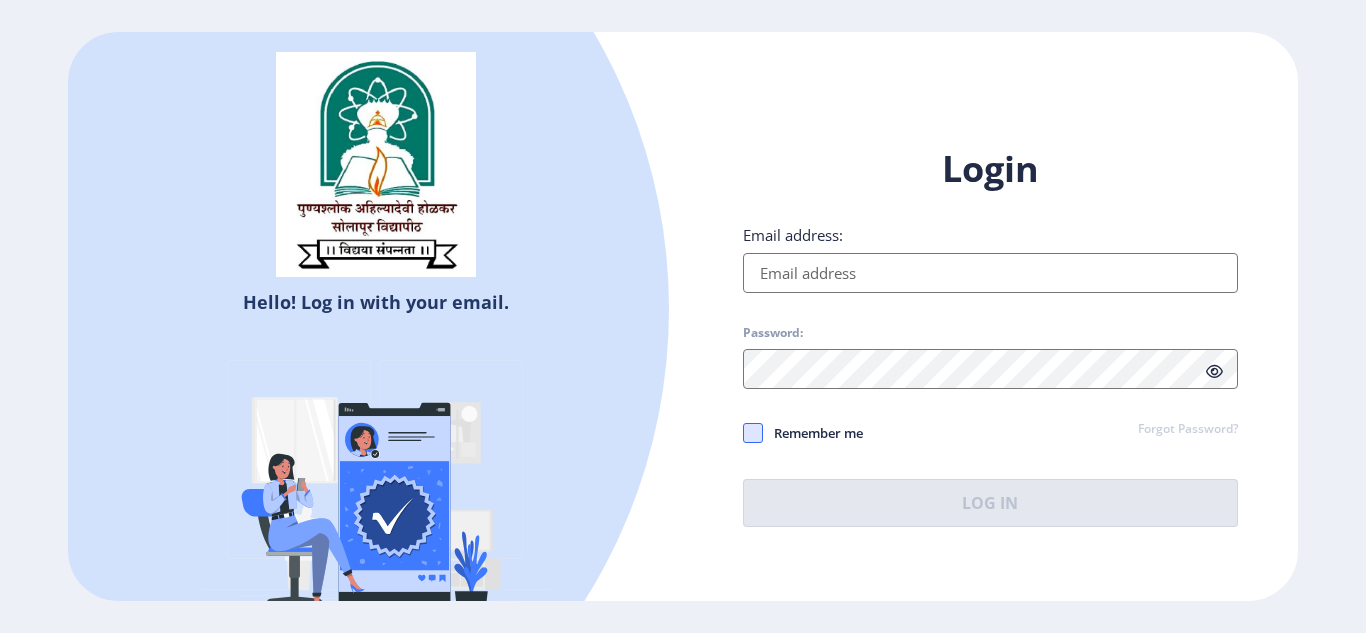 scroll, scrollTop: 0, scrollLeft: 0, axis: both 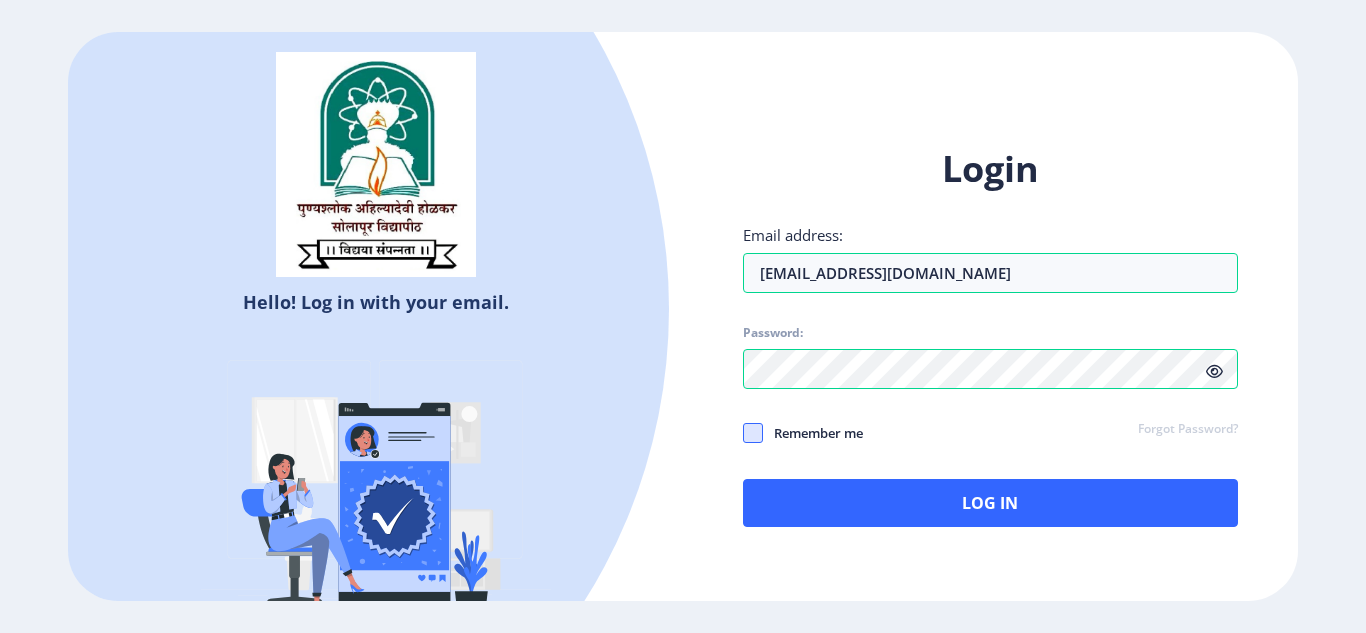 click 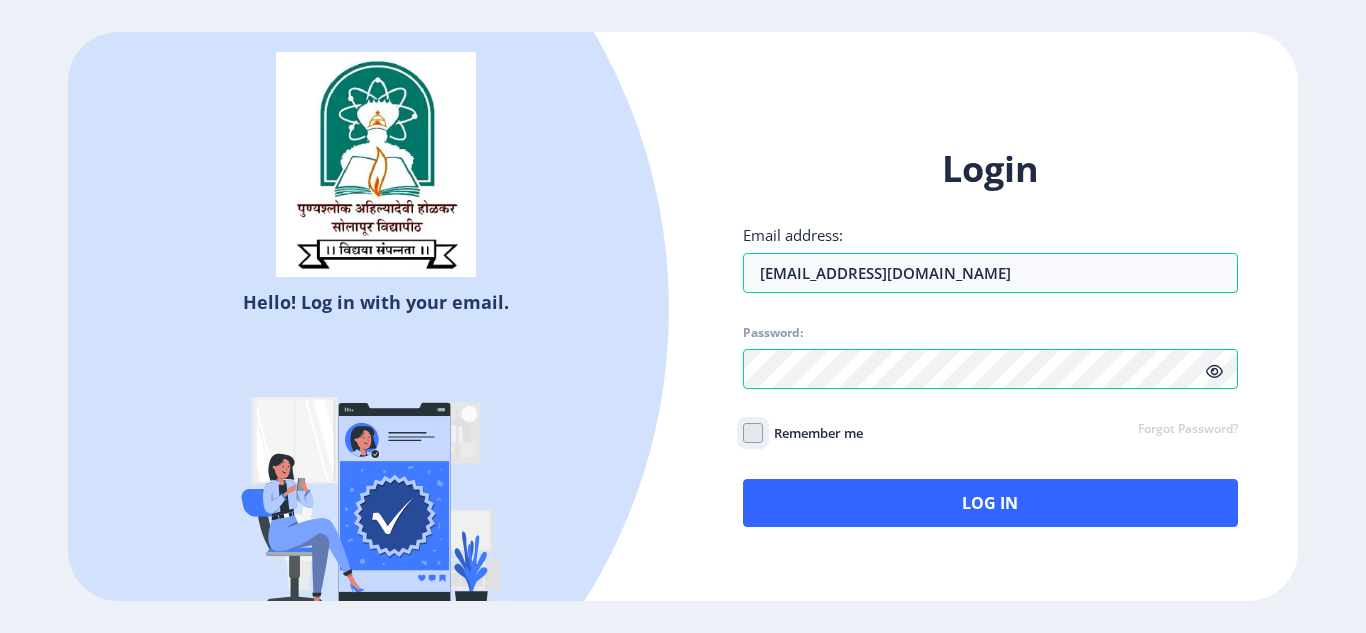 checkbox on "true" 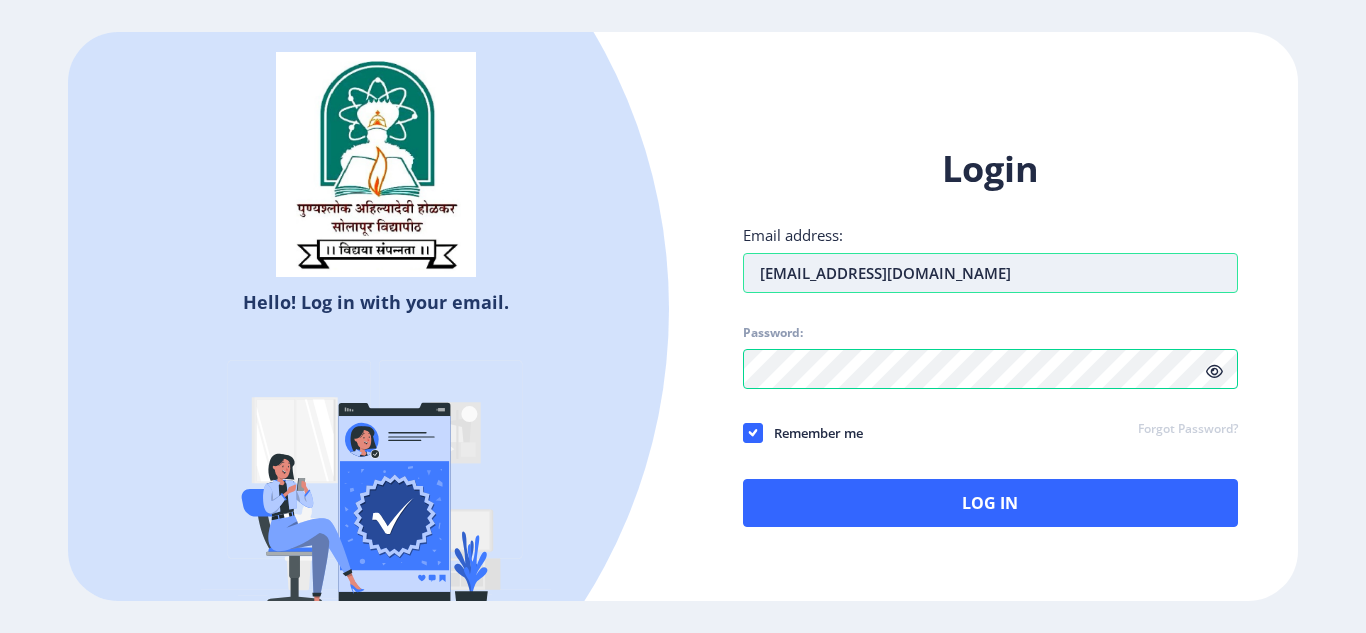 click on "dhotareakash9@gmail.com" at bounding box center (990, 273) 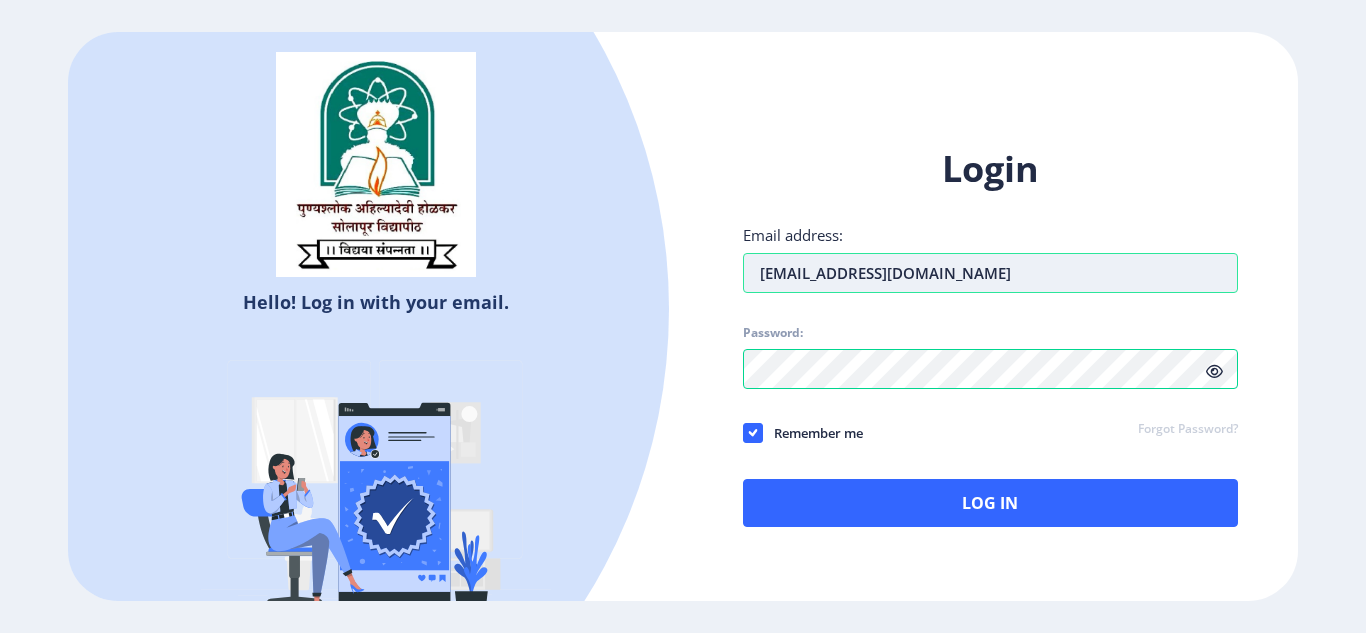 type on "[EMAIL_ADDRESS][DOMAIN_NAME]" 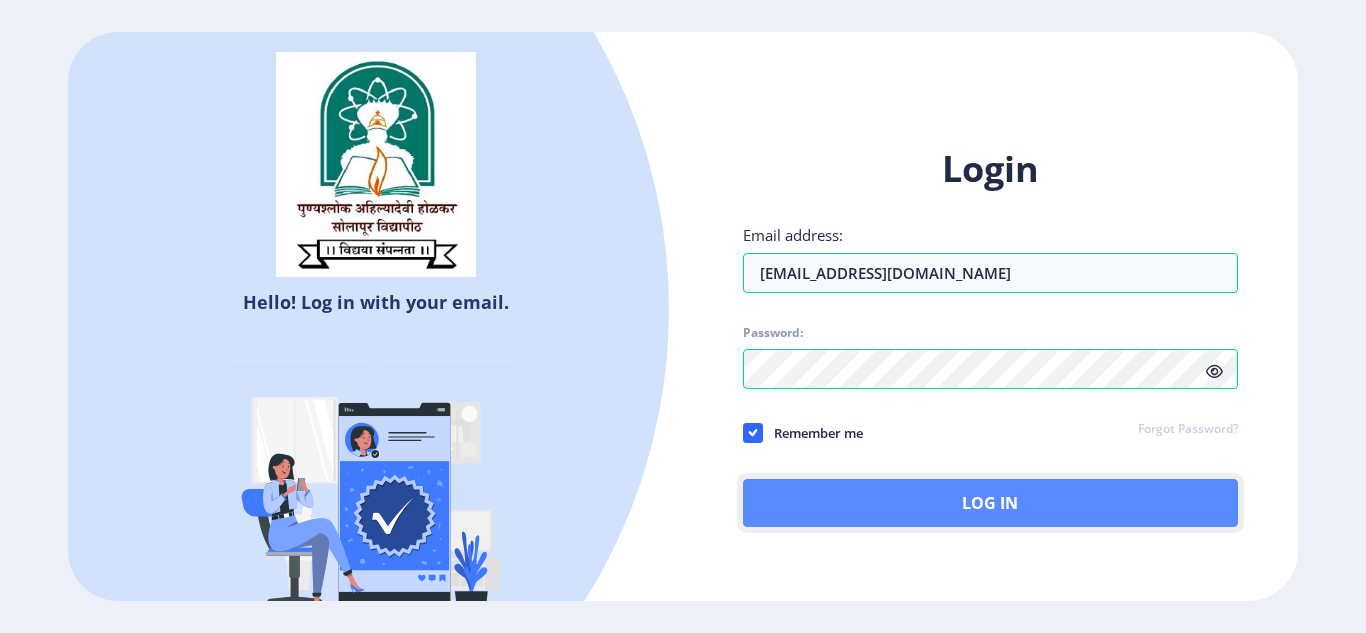 click on "Log In" 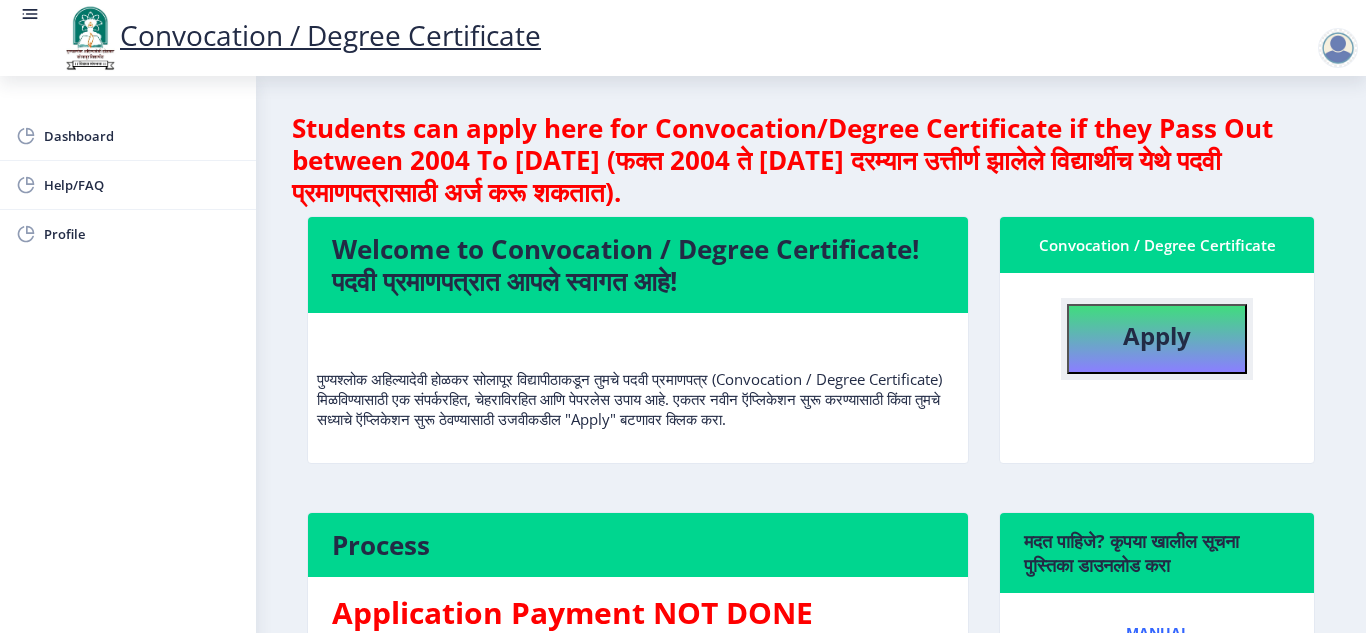 click on "Apply" 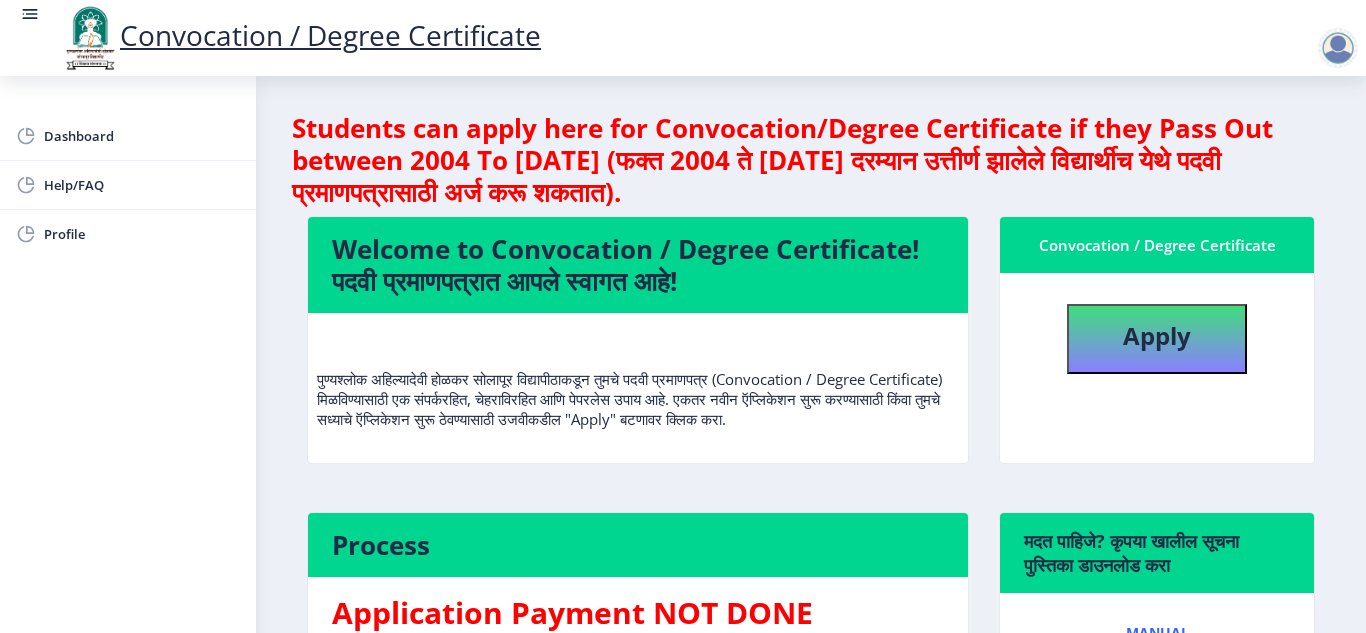 select 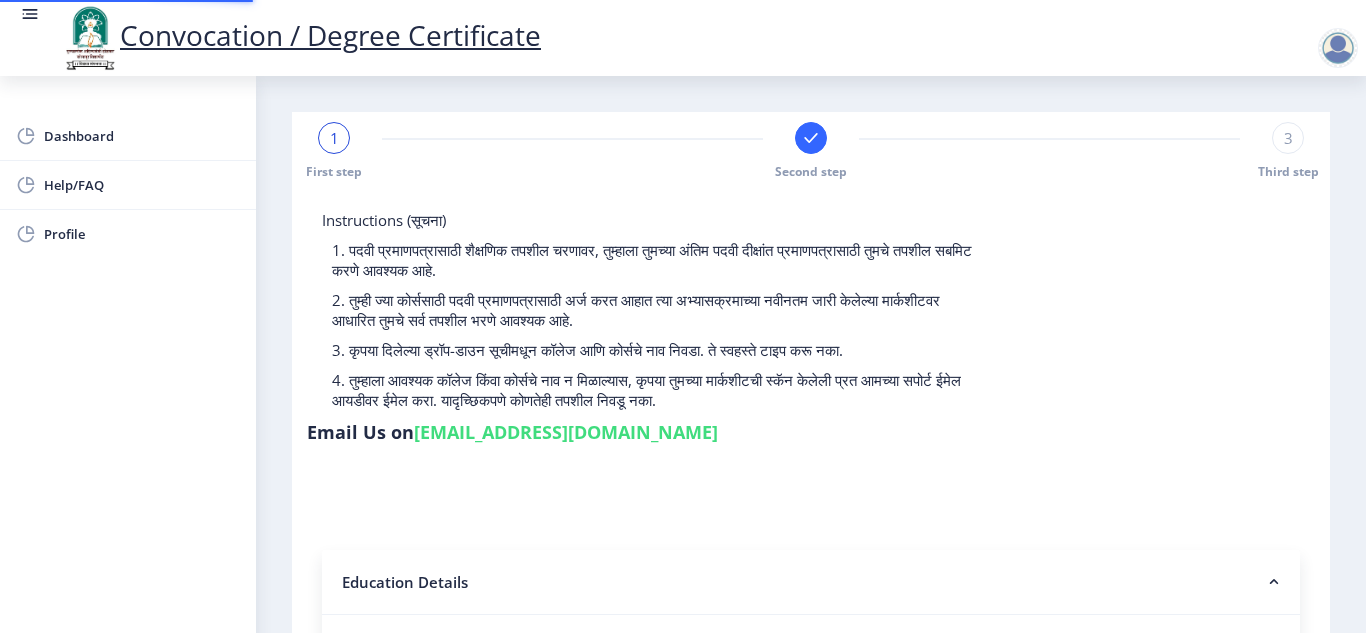 select 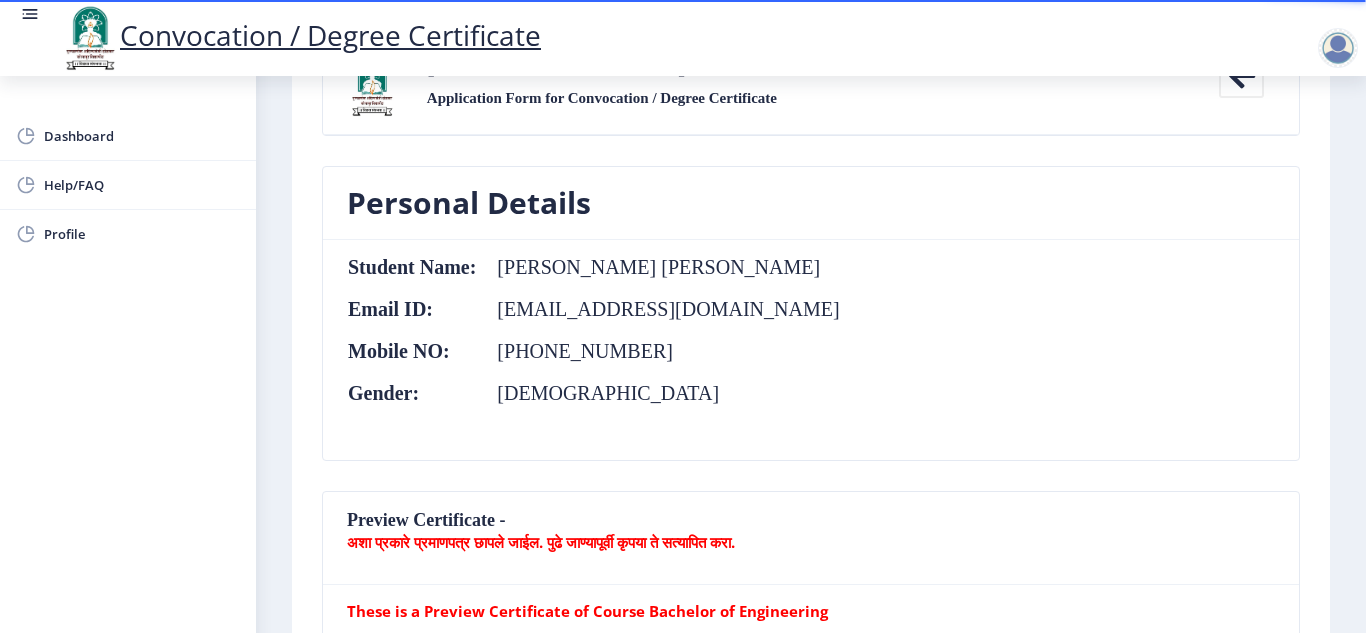 scroll, scrollTop: 0, scrollLeft: 0, axis: both 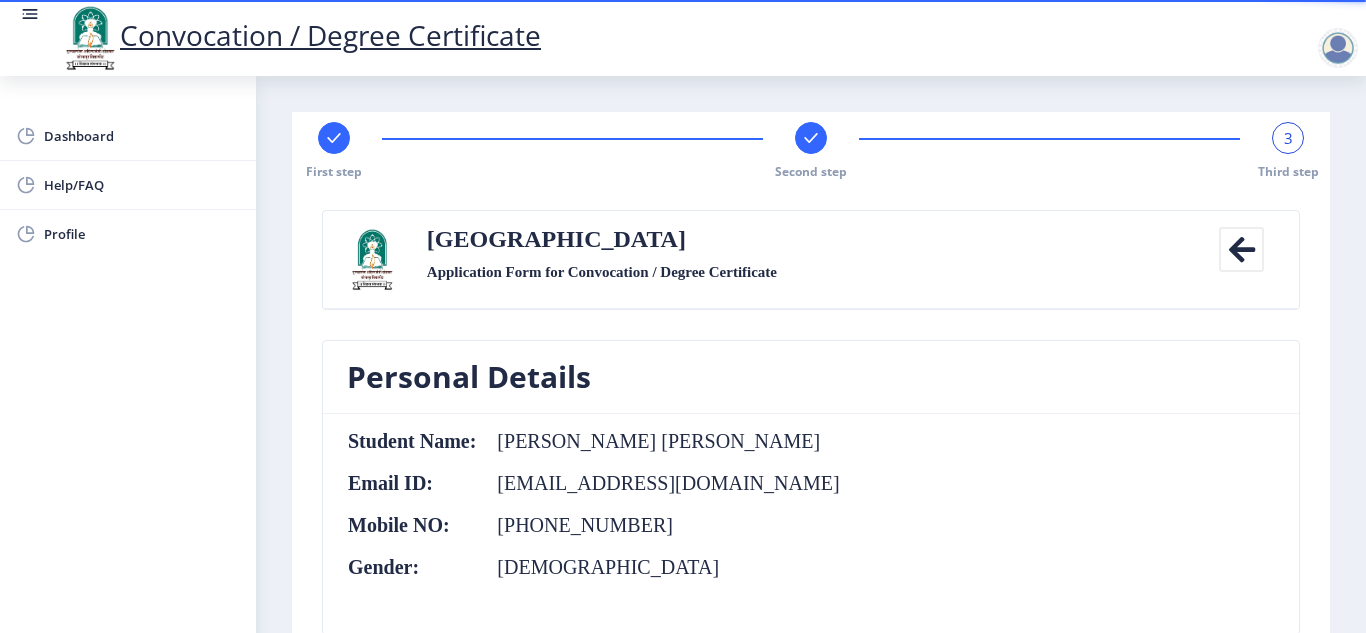 click 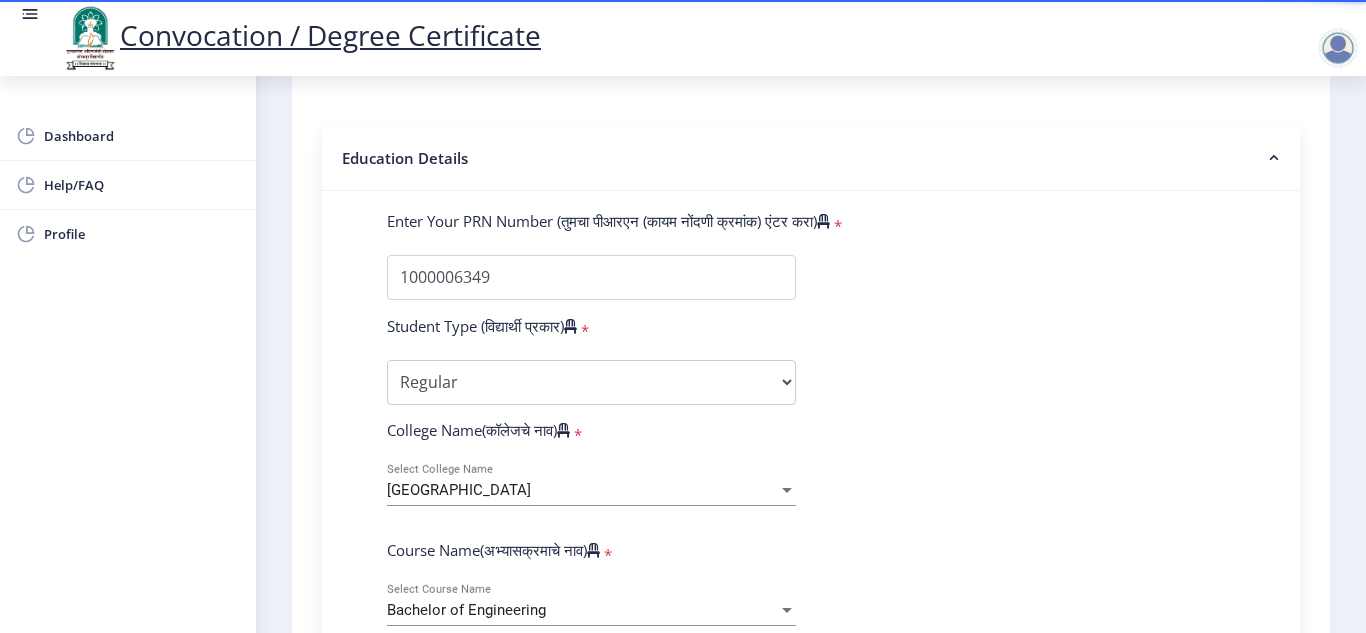 scroll, scrollTop: 425, scrollLeft: 0, axis: vertical 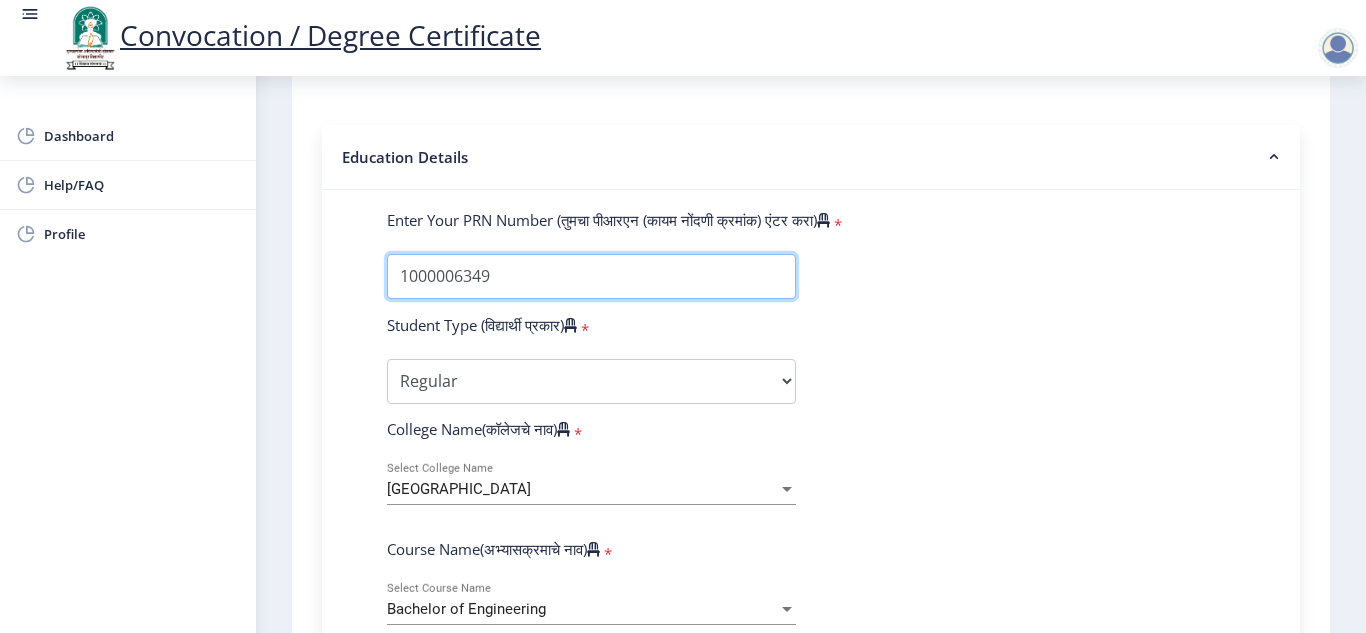 click on "Enter Your PRN Number (तुमचा पीआरएन (कायम नोंदणी क्रमांक) एंटर करा)" at bounding box center [591, 276] 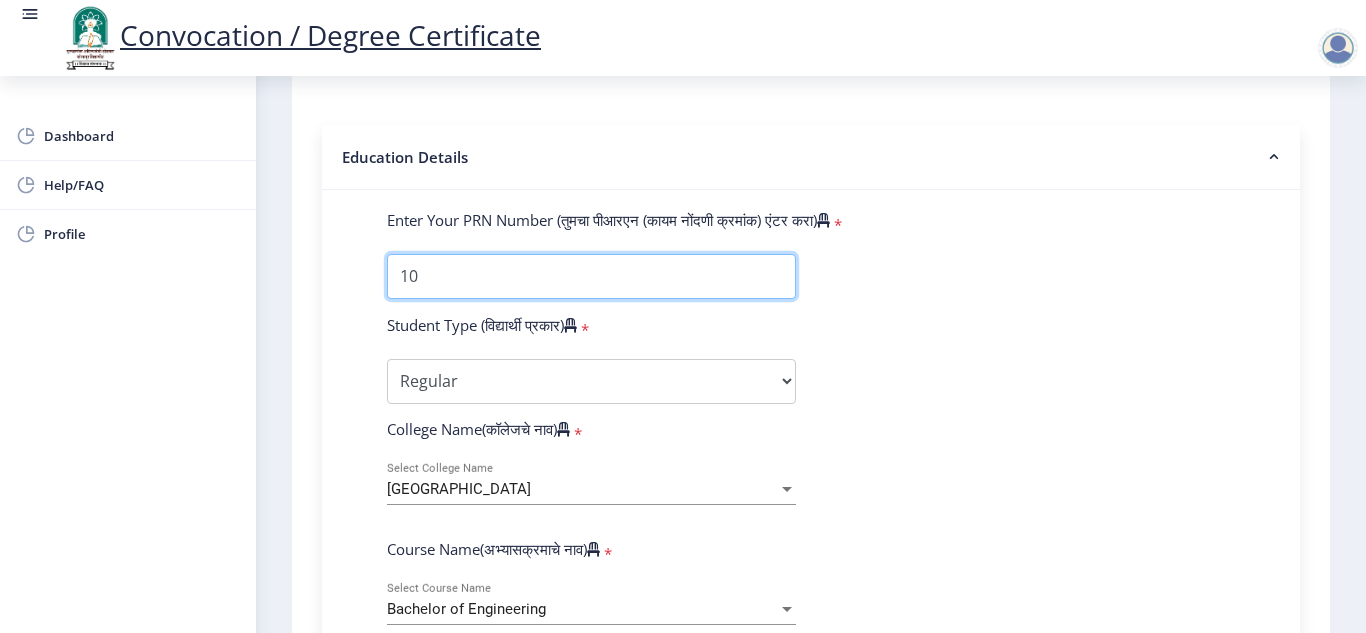 type on "1" 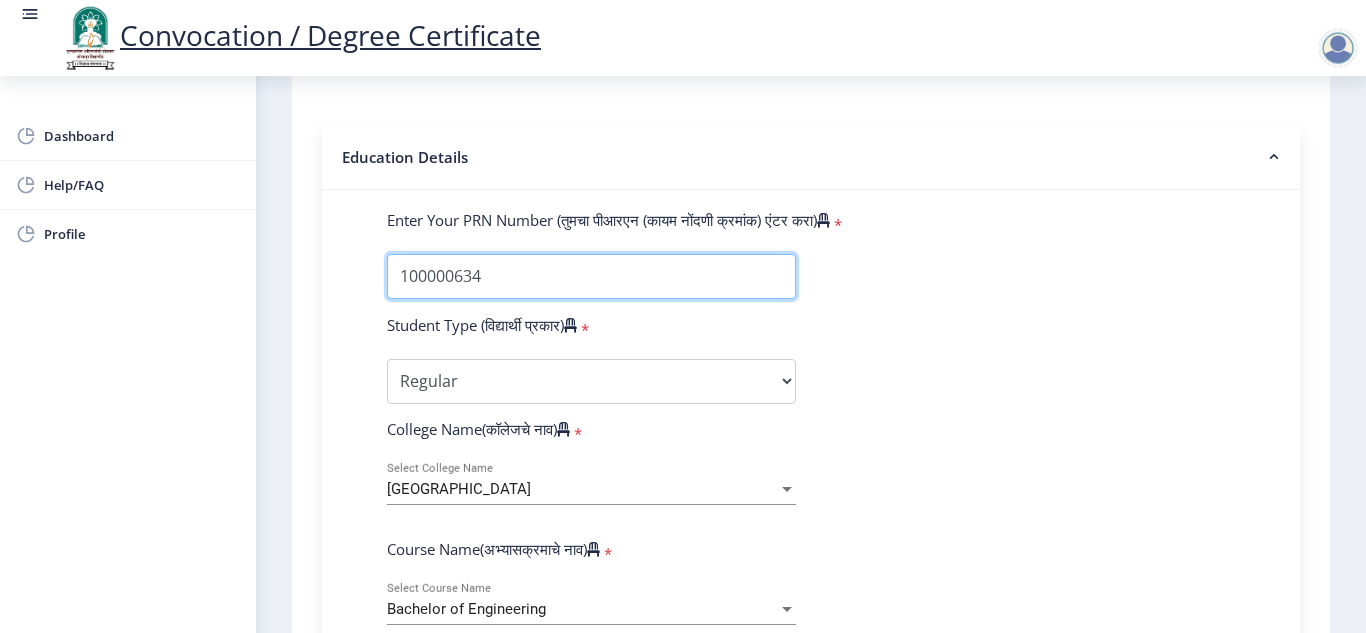 type on "1000006349" 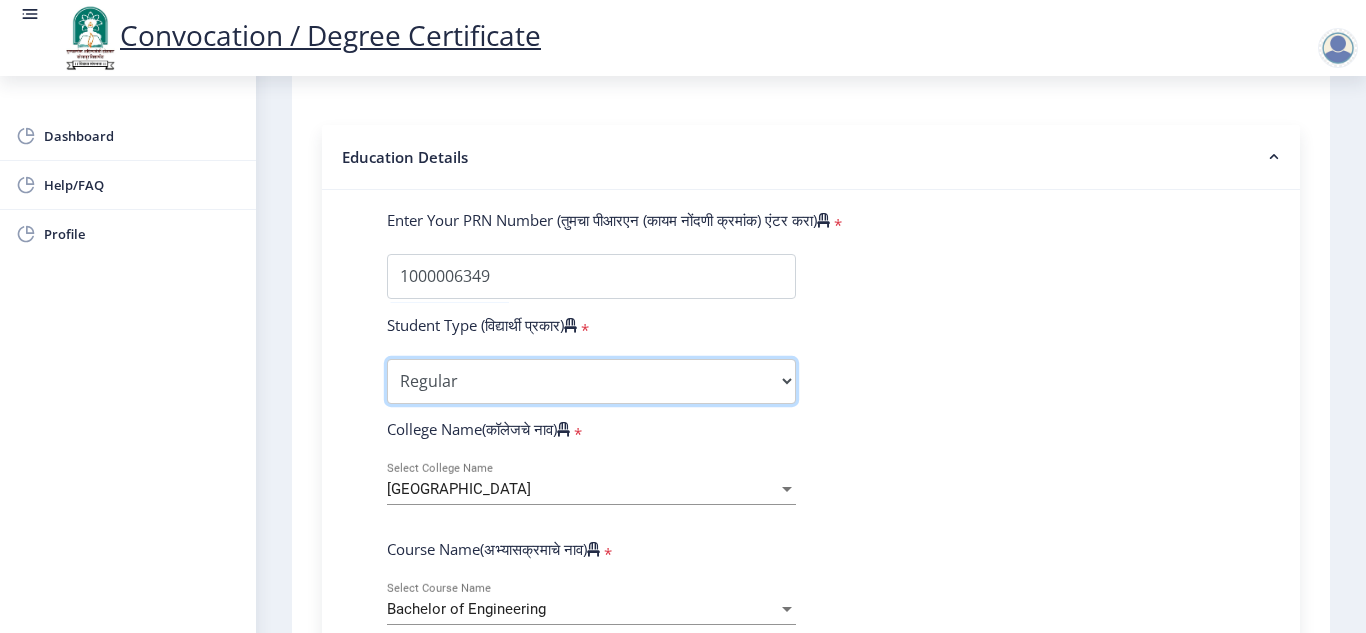 click on "Select Student Type Regular External" at bounding box center [591, 381] 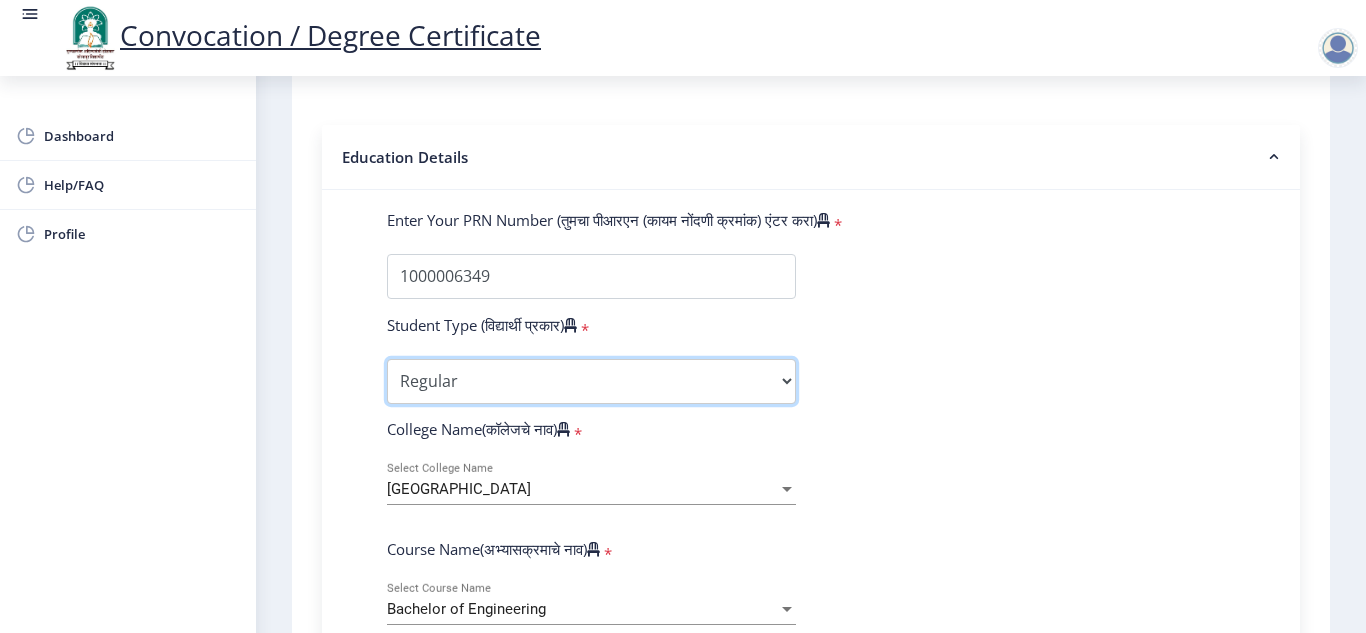 click on "Select Student Type Regular External" at bounding box center (591, 381) 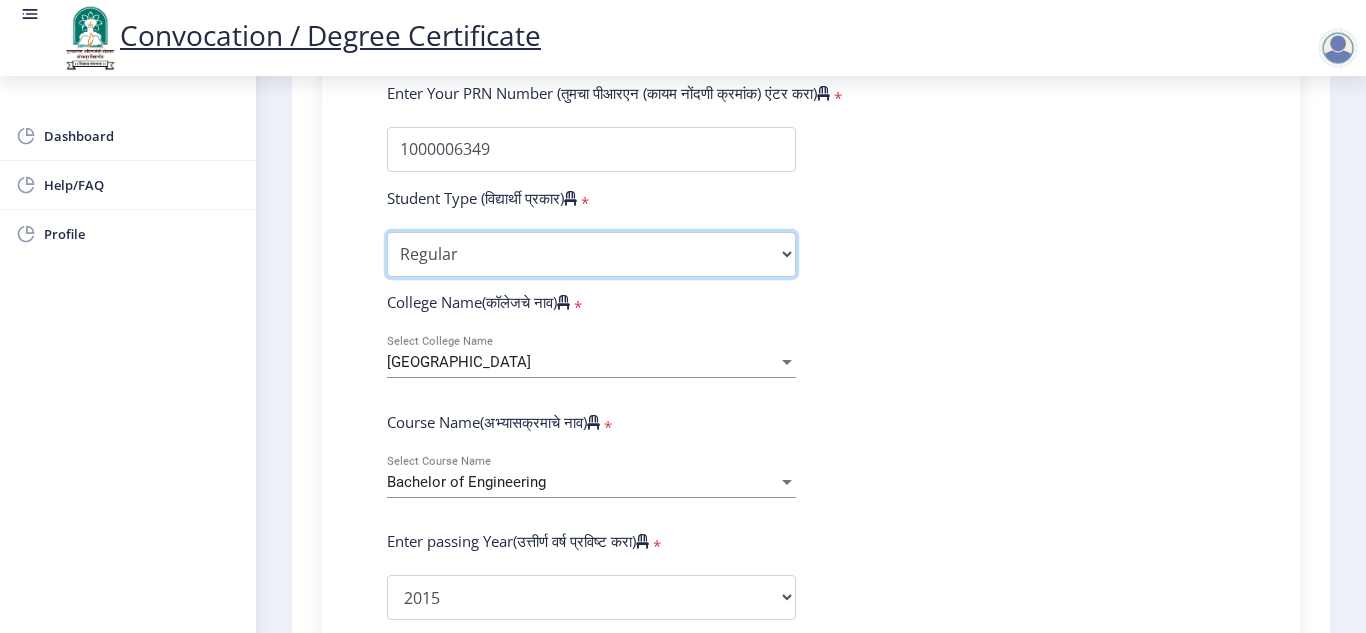scroll, scrollTop: 558, scrollLeft: 0, axis: vertical 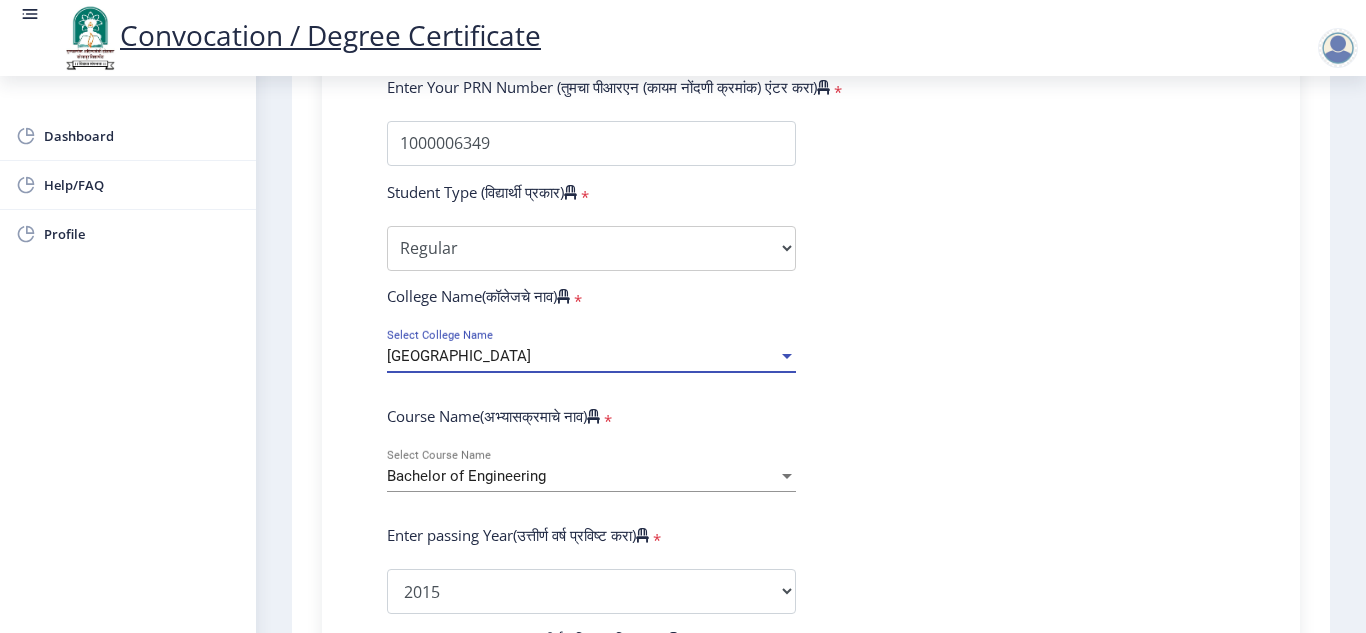 click on "[GEOGRAPHIC_DATA]" at bounding box center (582, 356) 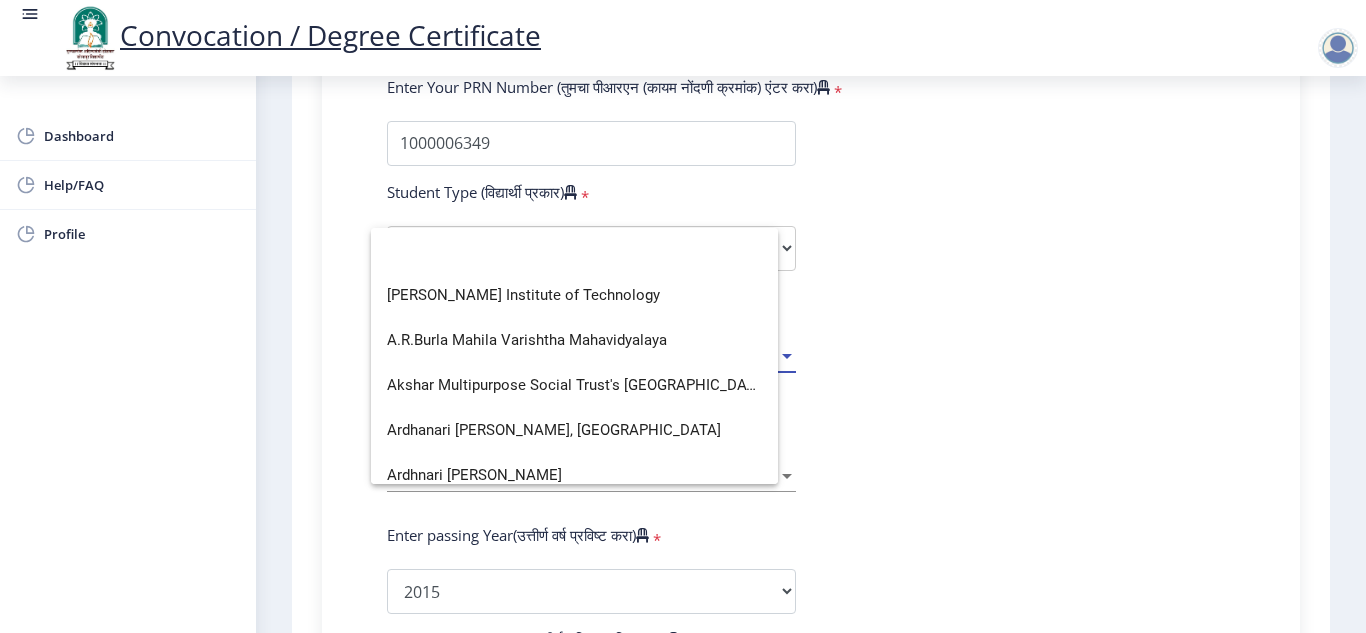 scroll, scrollTop: 0, scrollLeft: 0, axis: both 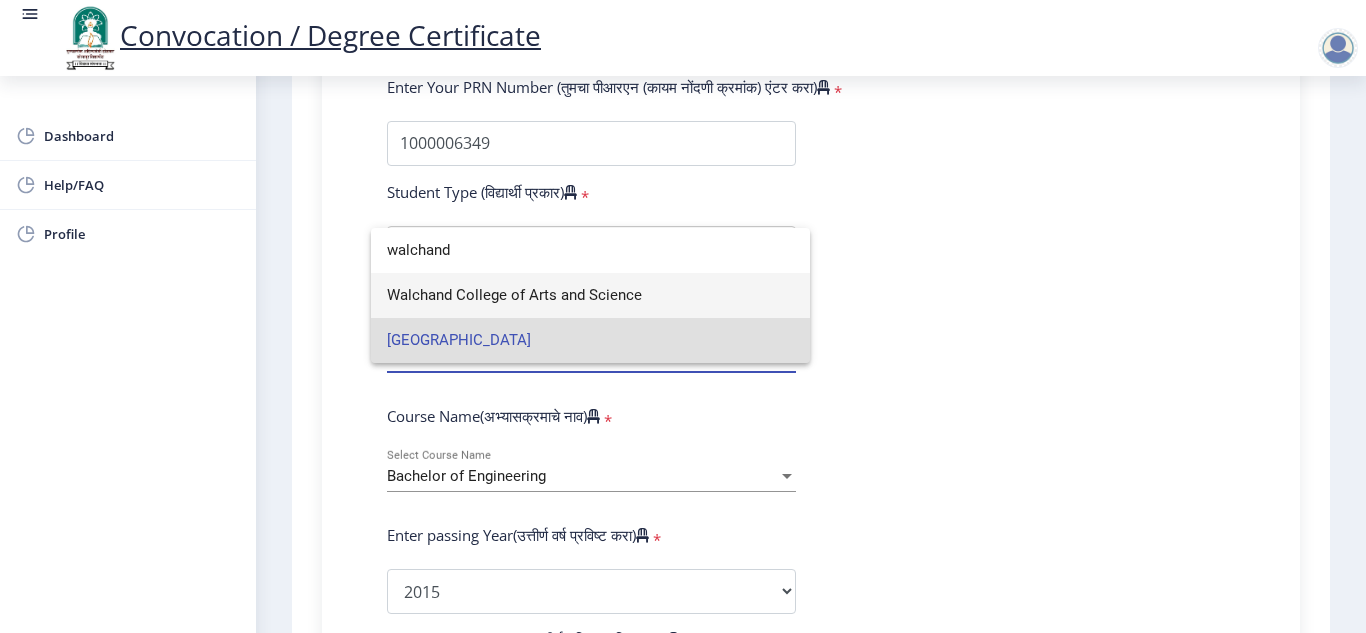 type on "walchand" 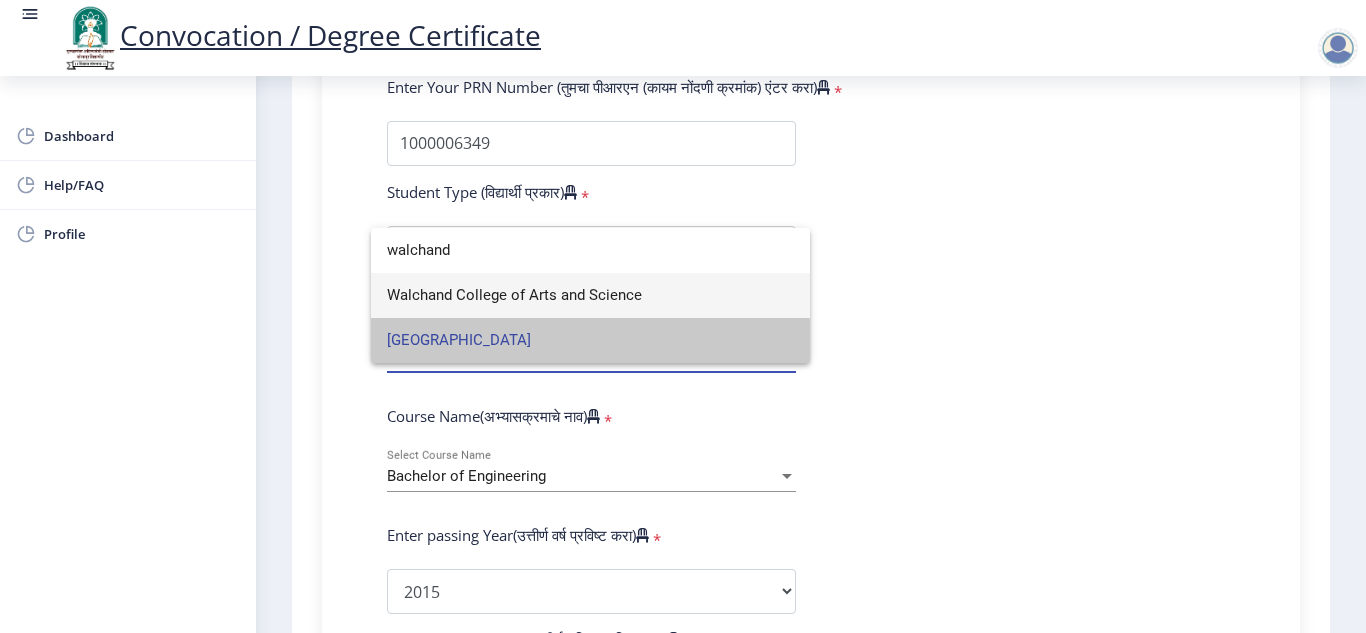 click on "[GEOGRAPHIC_DATA]" at bounding box center [590, 340] 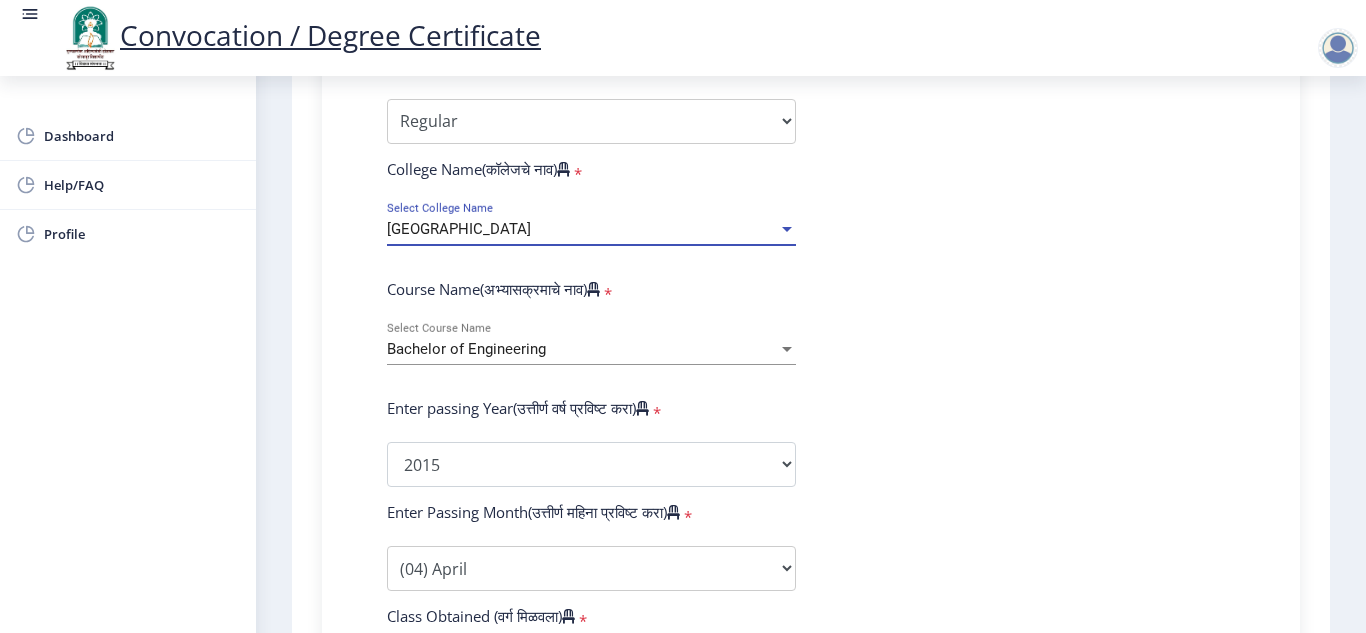 scroll, scrollTop: 686, scrollLeft: 0, axis: vertical 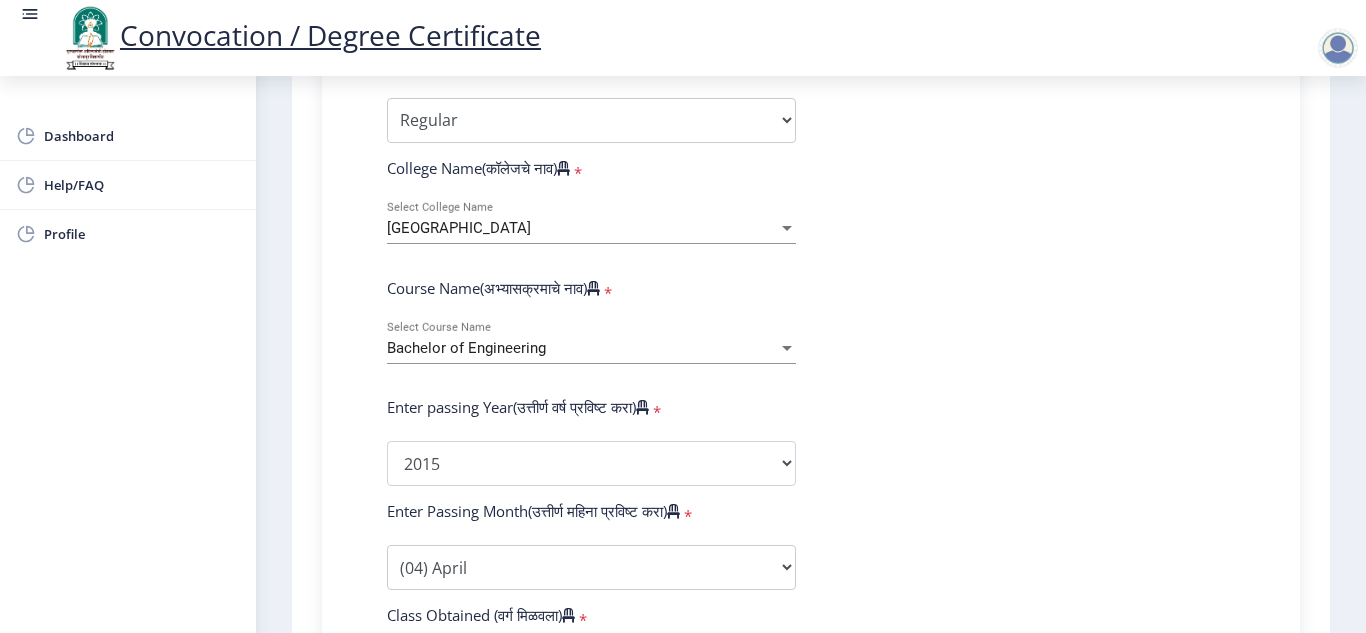 click on "Bachelor of Engineering Select Course Name" 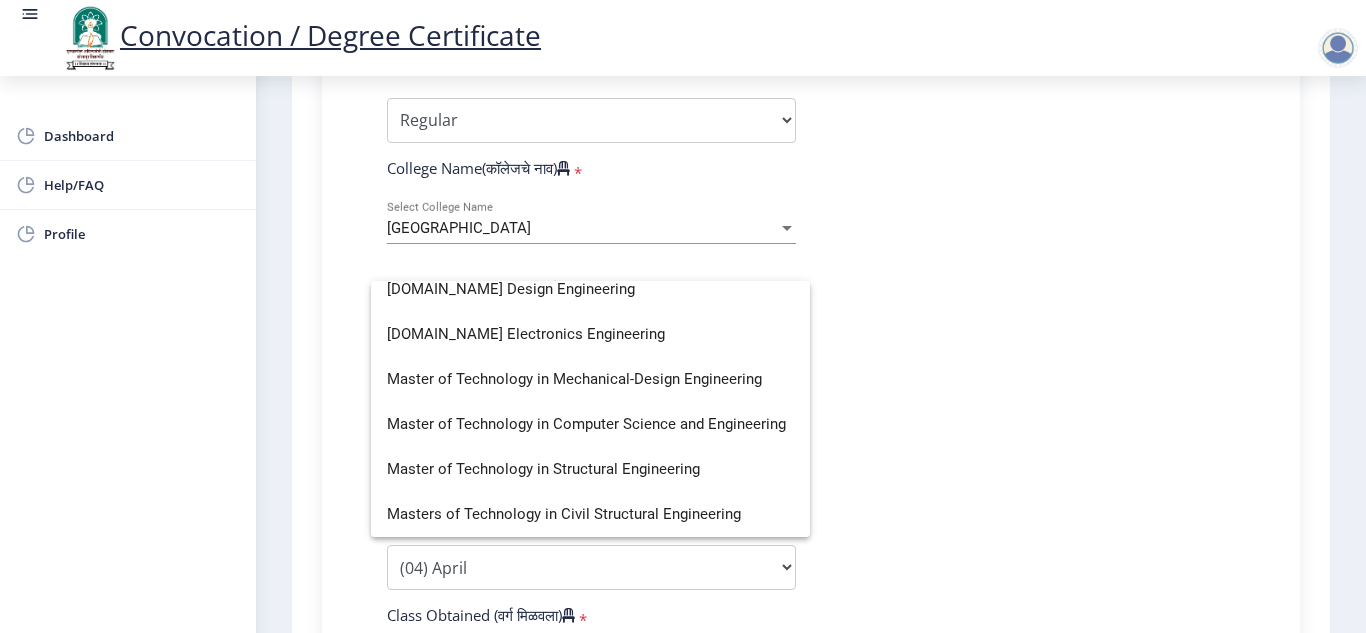scroll, scrollTop: 0, scrollLeft: 0, axis: both 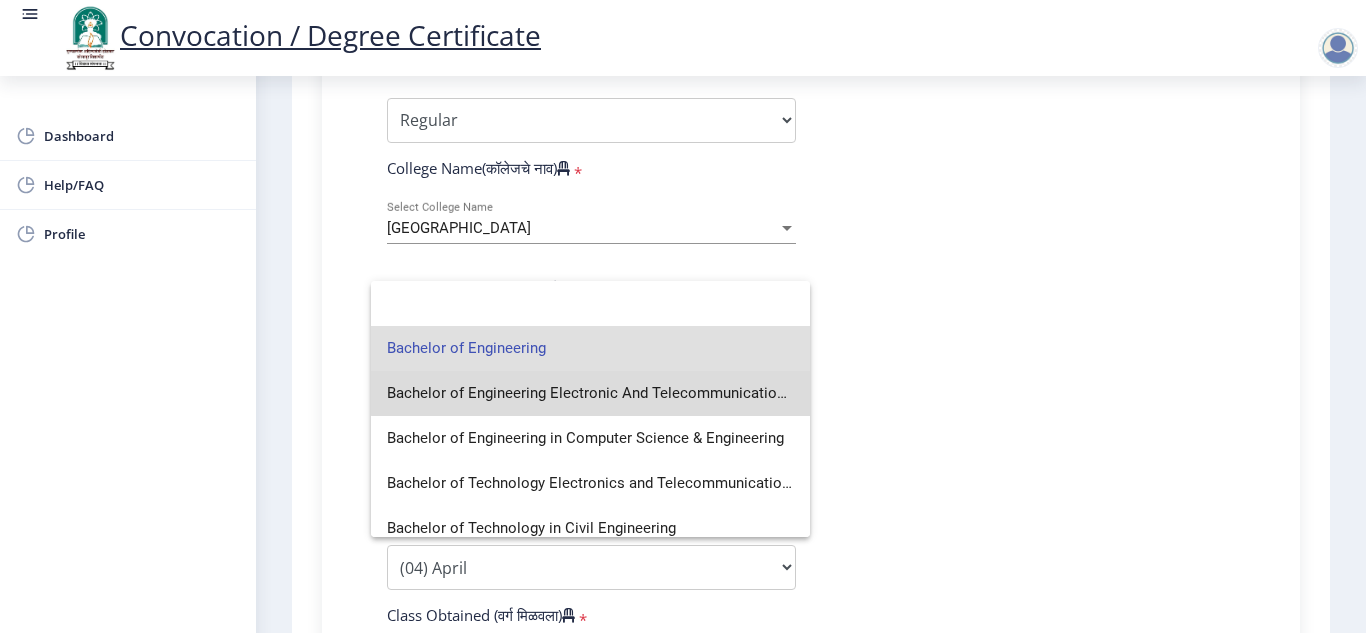 click on "Bachelor of Engineering Electronic And Telecommunication In Engineering" at bounding box center [590, 393] 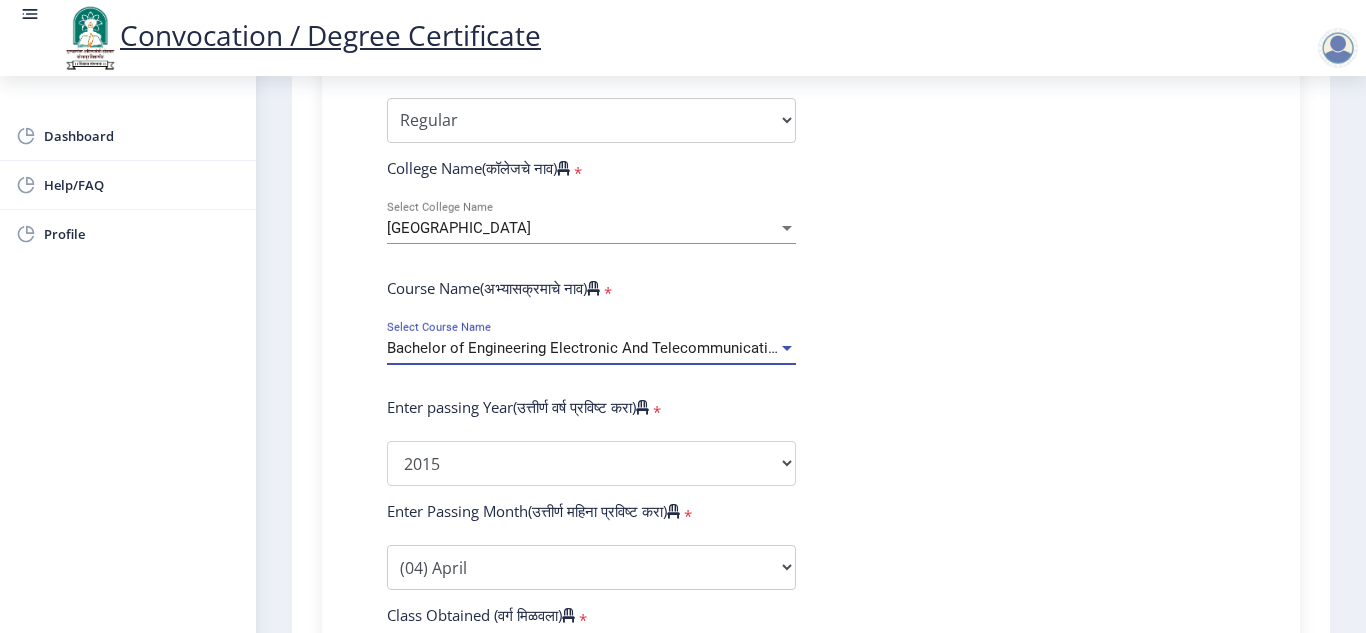 click on "Bachelor of Engineering Electronic And Telecommunication In Engineering" at bounding box center (635, 348) 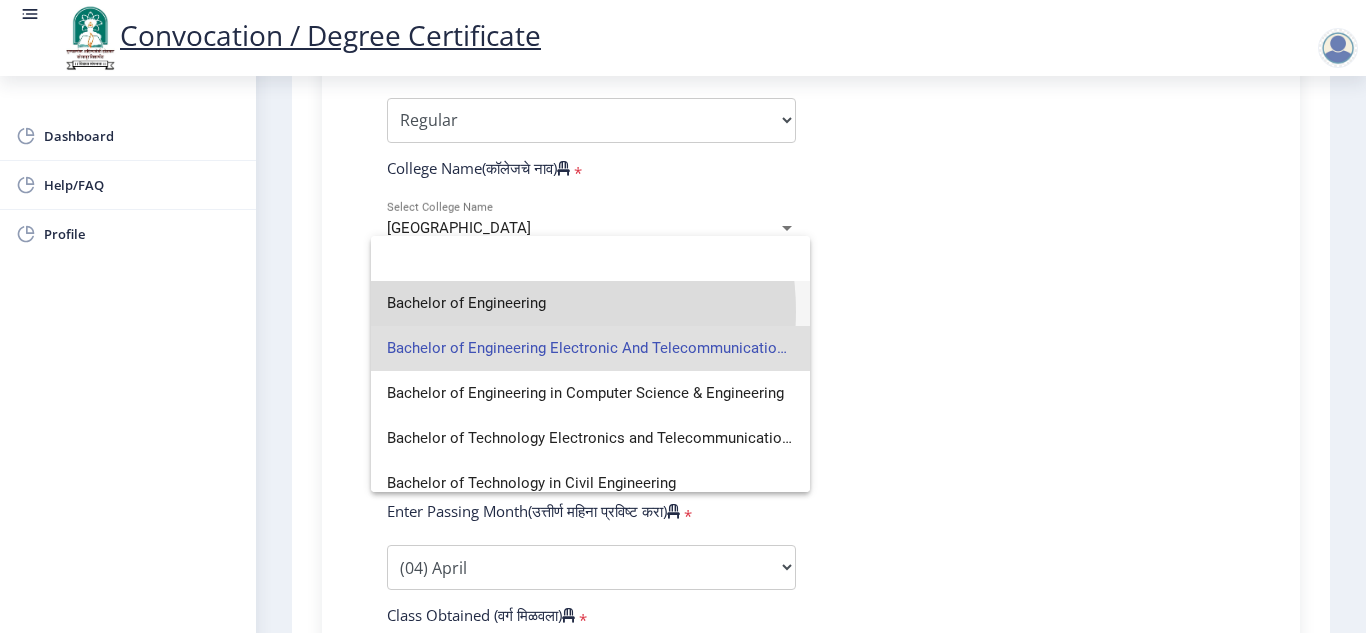 click on "Bachelor of Engineering" at bounding box center (590, 303) 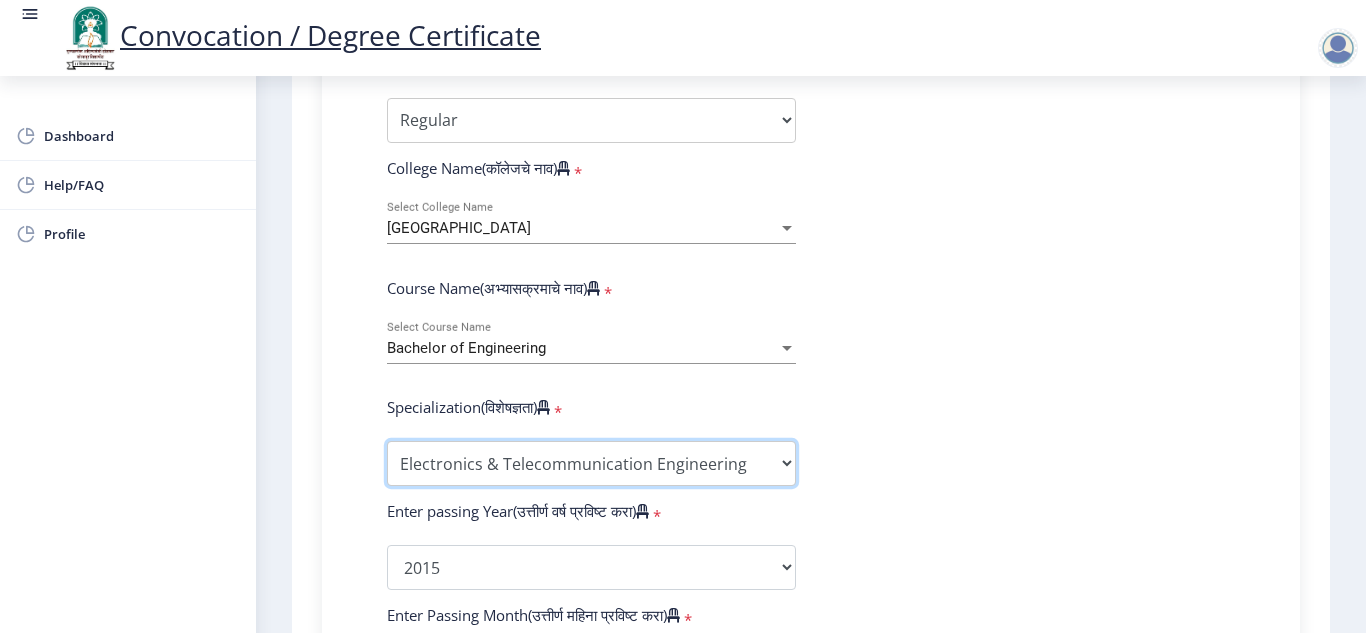click on "Specialization Bio-Medical Engineering Civil Engineering Computer Science & Engineering Electrical & Electronics Engineering Electrical Engineering Electronics & Telecommunication Engineering Electronics Engineering Information Technology Mechanical Engineering Other" at bounding box center [591, 463] 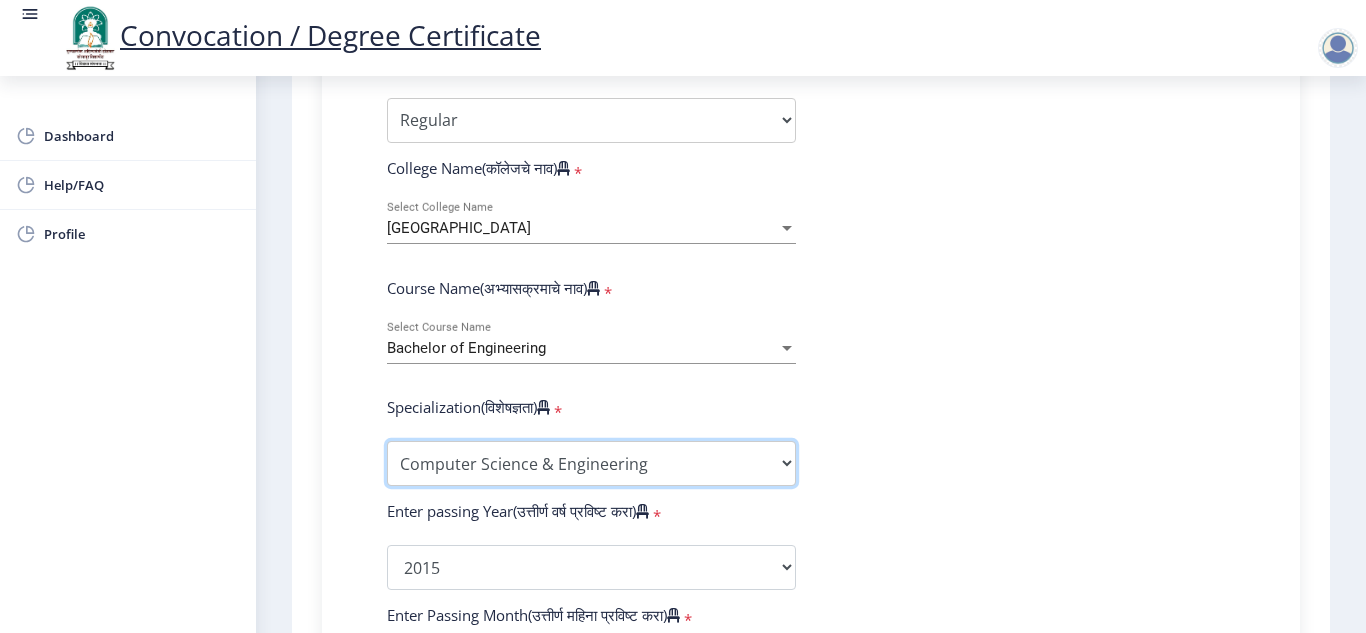 click on "Specialization Bio-Medical Engineering Civil Engineering Computer Science & Engineering Electrical & Electronics Engineering Electrical Engineering Electronics & Telecommunication Engineering Electronics Engineering Information Technology Mechanical Engineering Other" at bounding box center [591, 463] 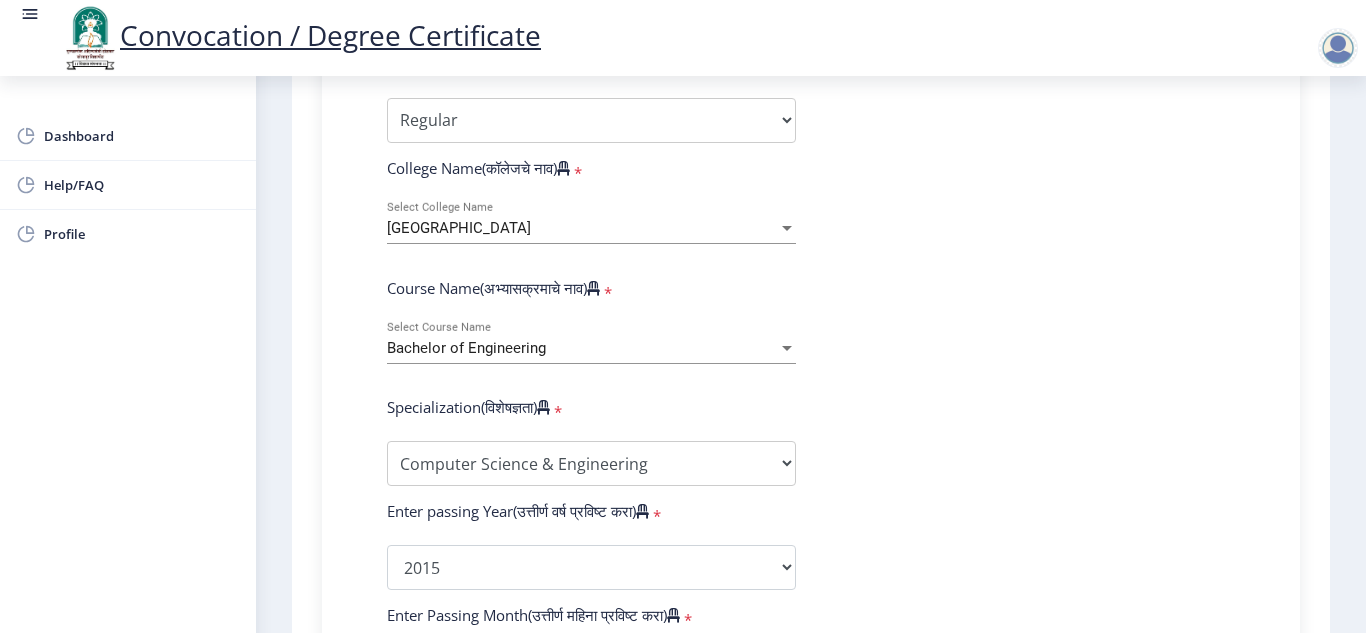 click on "Enter Your PRN Number (तुमचा पीआरएन (कायम नोंदणी क्रमांक) एंटर करा)   * Student Type (विद्यार्थी प्रकार)    * Select Student Type Regular External College Name(कॉलेजचे नाव)   * Walchand Institute of Technology Select College Name Course Name(अभ्यासक्रमाचे नाव)   * Bachelor of Engineering Select Course Name  Specialization(विशेषज्ञता)   * Specialization Bio-Medical Engineering Civil Engineering Computer Science & Engineering Electrical & Electronics Engineering Electrical Engineering Electronics & Telecommunication Engineering Electronics Engineering Information Technology Mechanical Engineering Other Enter passing Year(उत्तीर्ण वर्ष प्रविष्ट करा)   *  2025   2024   2023   2022   2021   2020   2019   2018   2017   2016   2015   2014   2013   2012   2011   2010   2009   2008   2007" 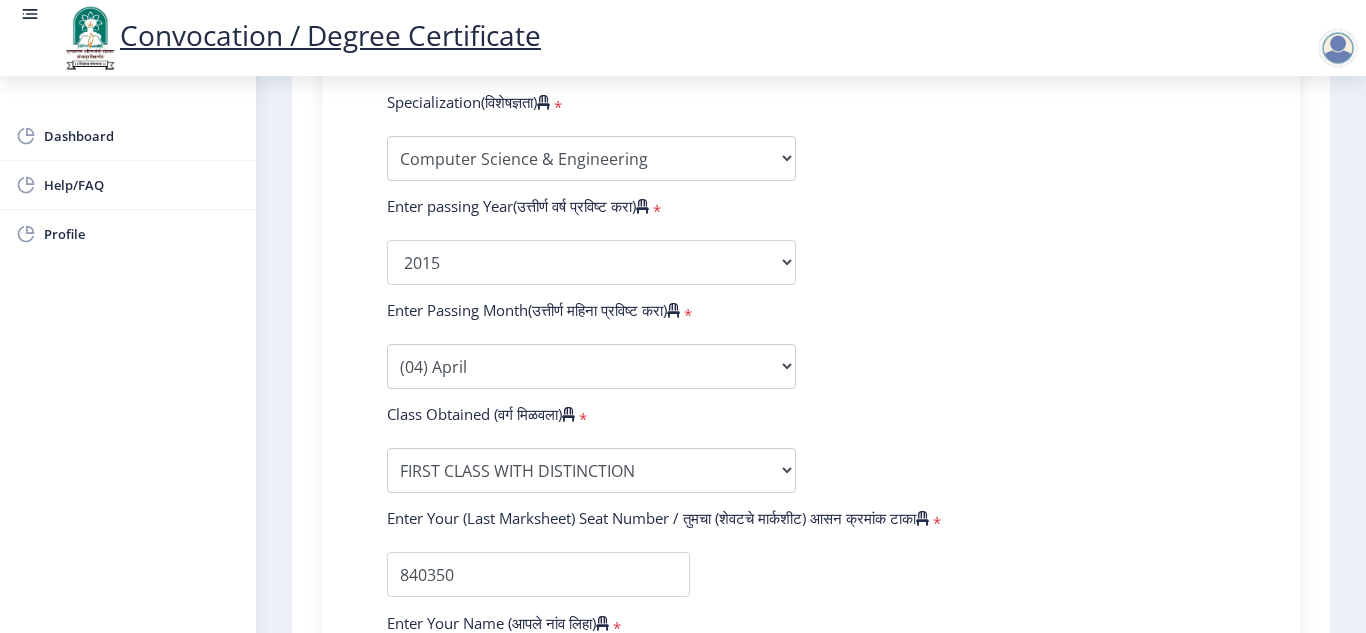 scroll, scrollTop: 992, scrollLeft: 0, axis: vertical 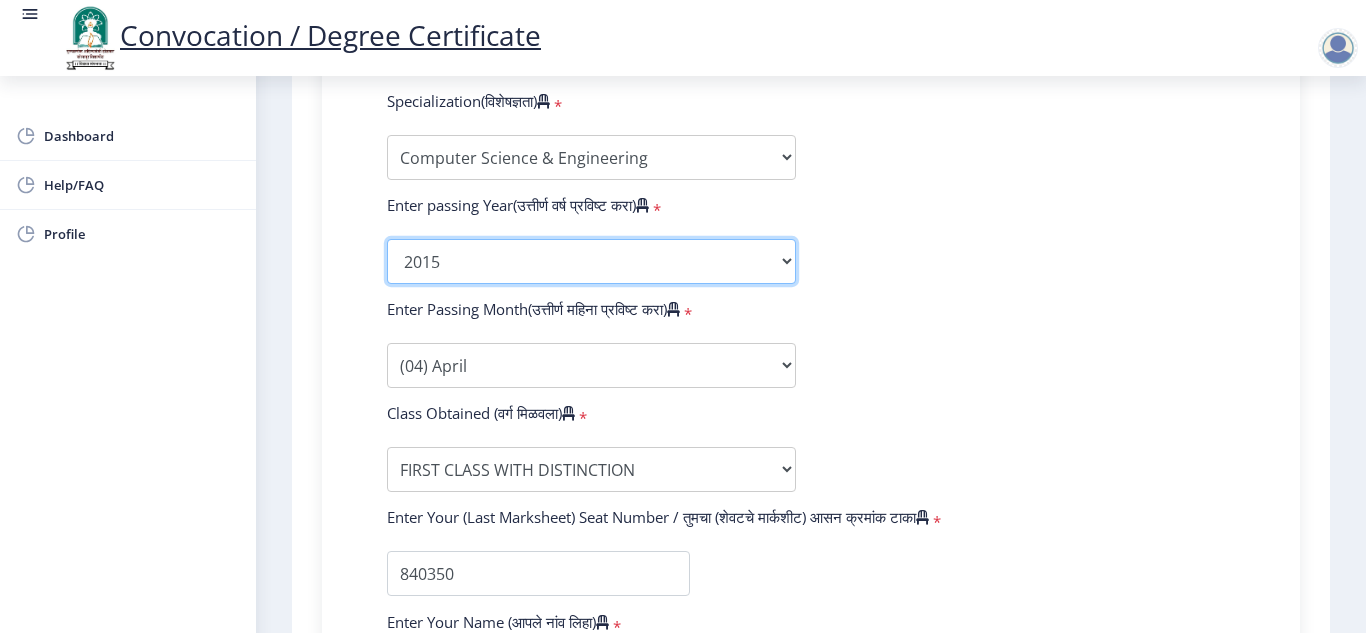 click on "2025   2024   2023   2022   2021   2020   2019   2018   2017   2016   2015   2014   2013   2012   2011   2010   2009   2008   2007   2006   2005   2004   2003   2002   2001   2000   1999   1998   1997   1996   1995   1994   1993   1992   1991   1990   1989   1988   1987   1986   1985   1984   1983   1982   1981   1980   1979   1978   1977   1976" 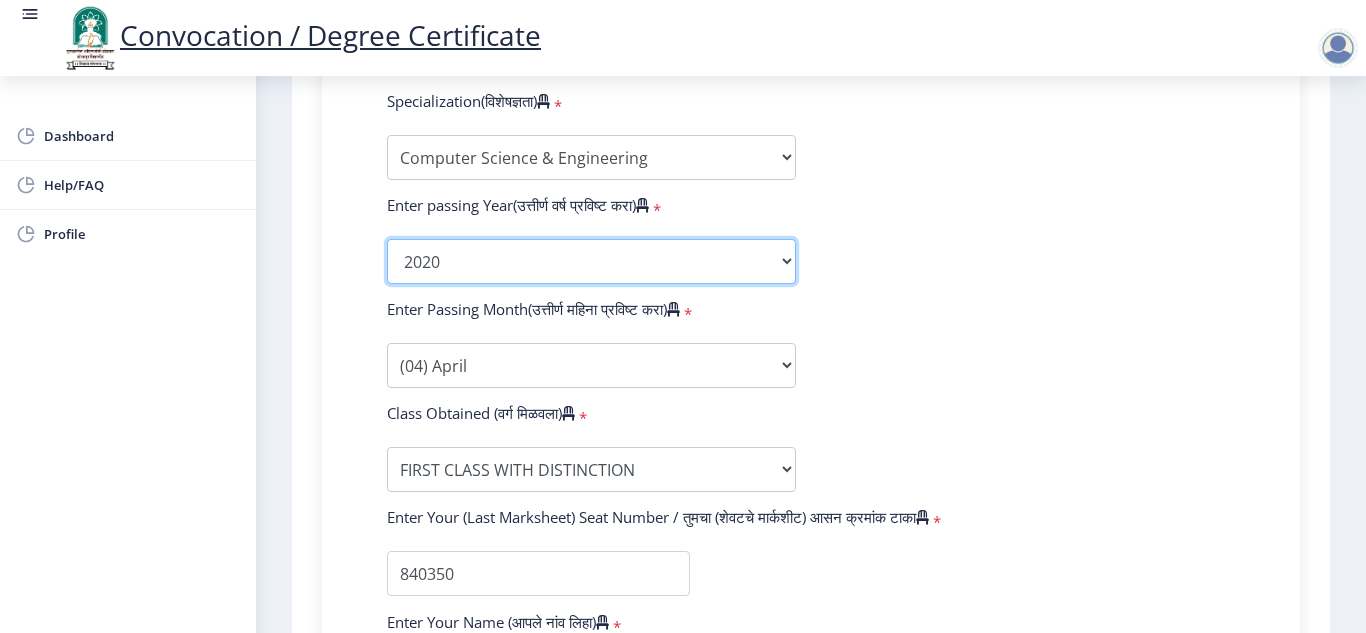 click on "2025   2024   2023   2022   2021   2020   2019   2018   2017   2016   2015   2014   2013   2012   2011   2010   2009   2008   2007   2006   2005   2004   2003   2002   2001   2000   1999   1998   1997   1996   1995   1994   1993   1992   1991   1990   1989   1988   1987   1986   1985   1984   1983   1982   1981   1980   1979   1978   1977   1976" 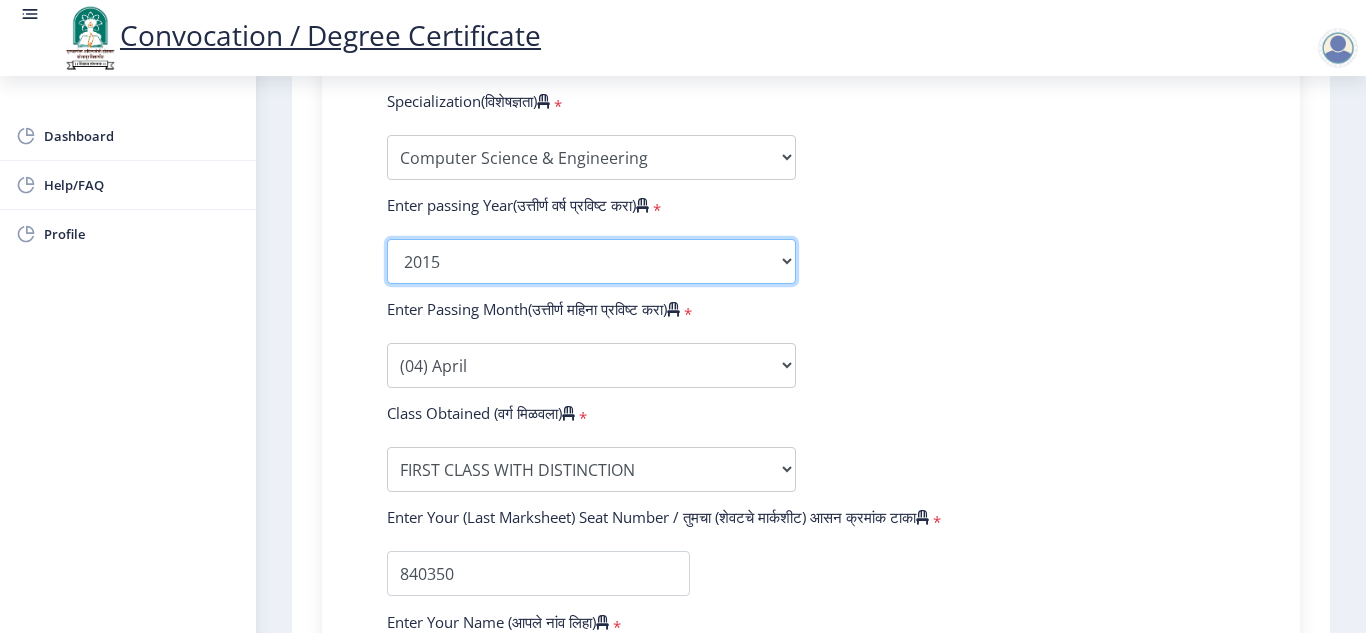 click on "2025   2024   2023   2022   2021   2020   2019   2018   2017   2016   2015   2014   2013   2012   2011   2010   2009   2008   2007   2006   2005   2004   2003   2002   2001   2000   1999   1998   1997   1996   1995   1994   1993   1992   1991   1990   1989   1988   1987   1986   1985   1984   1983   1982   1981   1980   1979   1978   1977   1976" 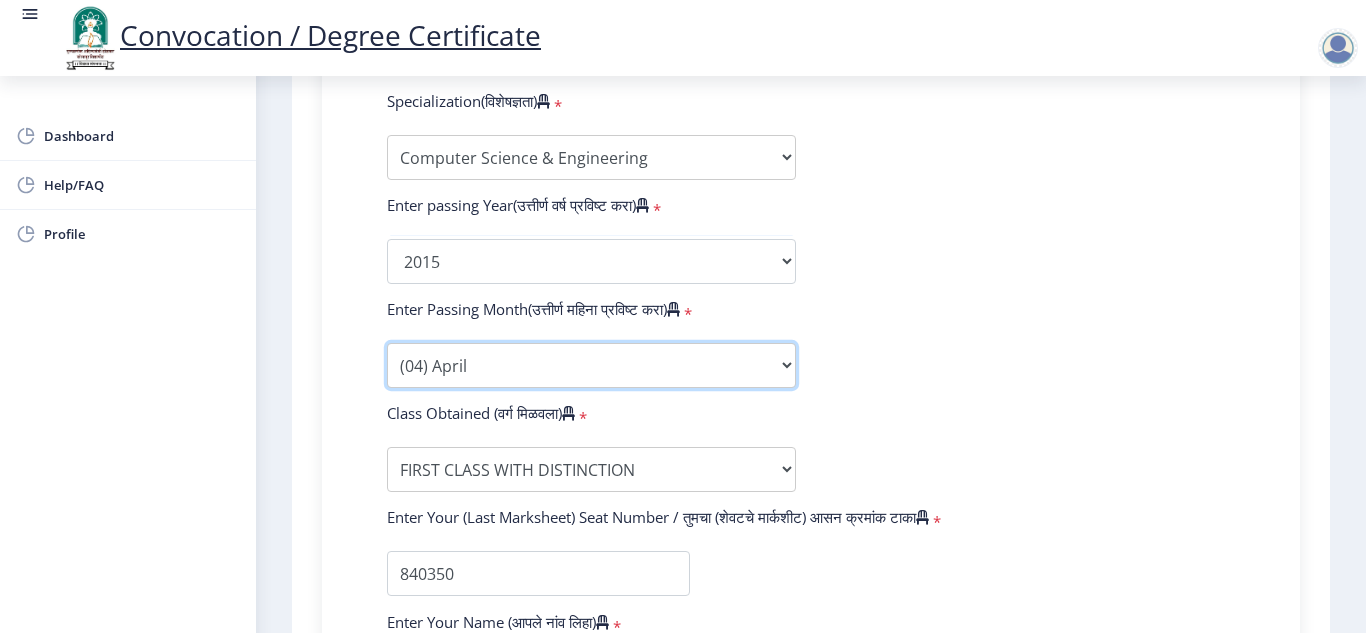 click on "Enter Passing Month (01) January (02) February (03) March (04) April (05) May (06) June (07) July (08) August (09) September (10) October (11) November (12) December" at bounding box center [591, 365] 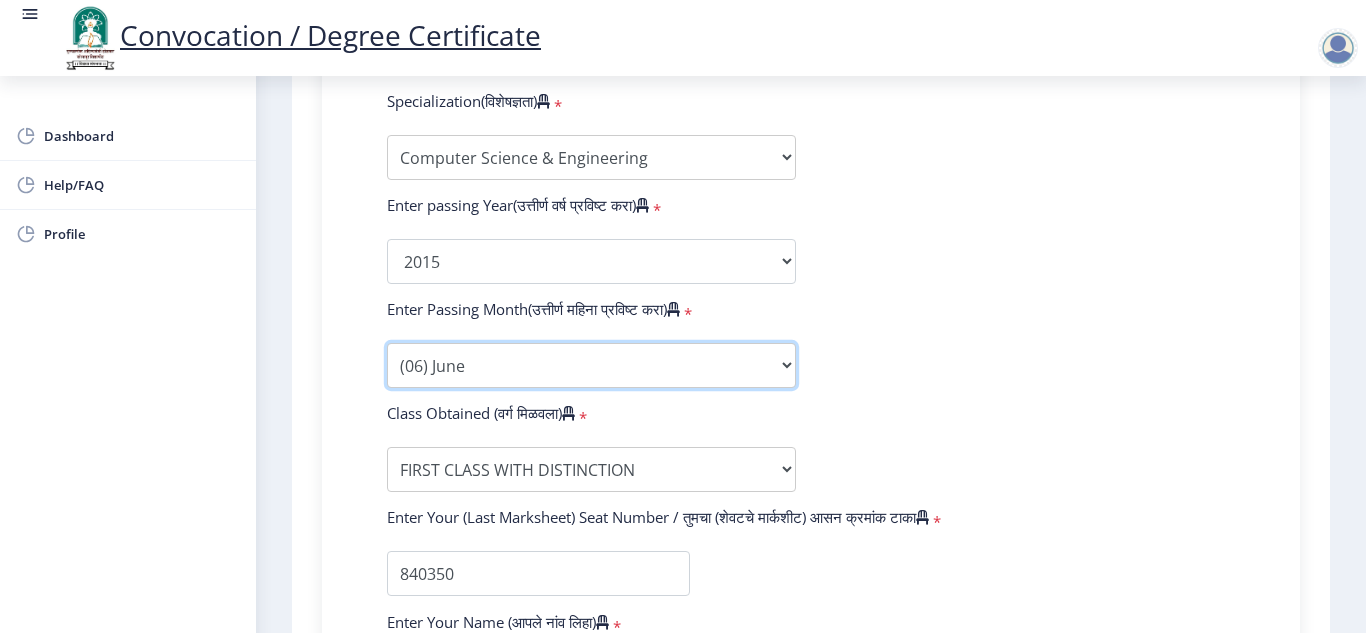 click on "Enter Passing Month (01) January (02) February (03) March (04) April (05) May (06) June (07) July (08) August (09) September (10) October (11) November (12) December" at bounding box center (591, 365) 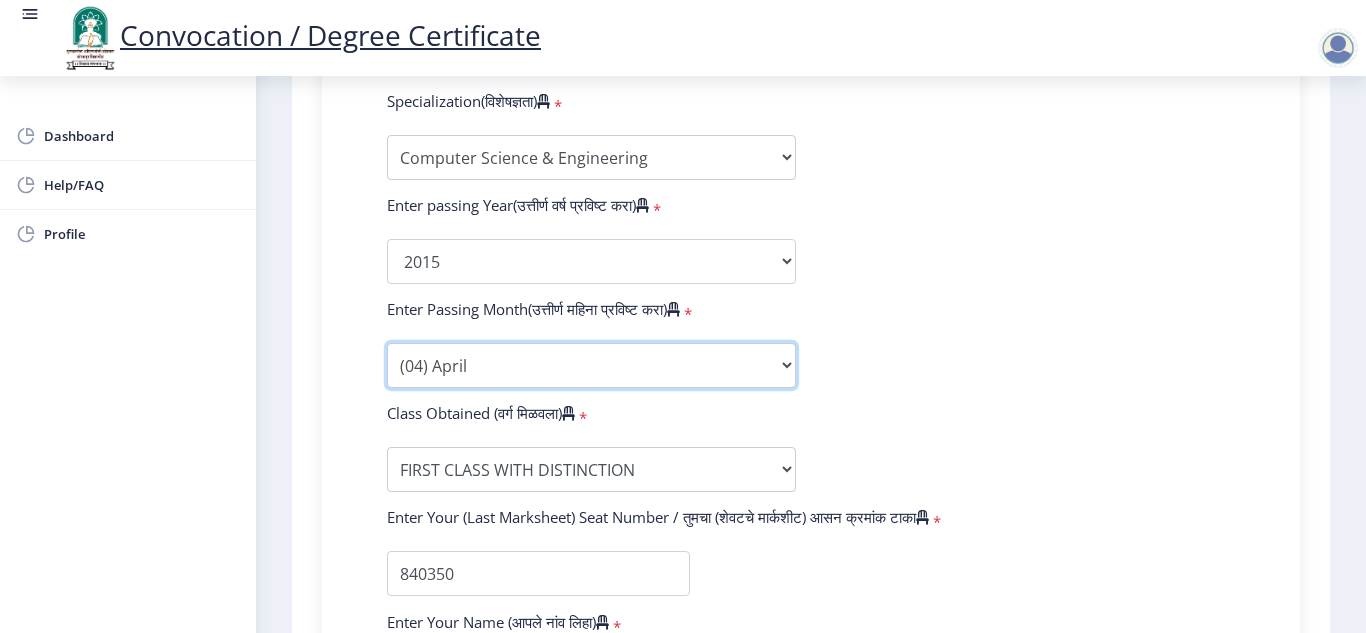 click on "Enter Passing Month (01) January (02) February (03) March (04) April (05) May (06) June (07) July (08) August (09) September (10) October (11) November (12) December" at bounding box center [591, 365] 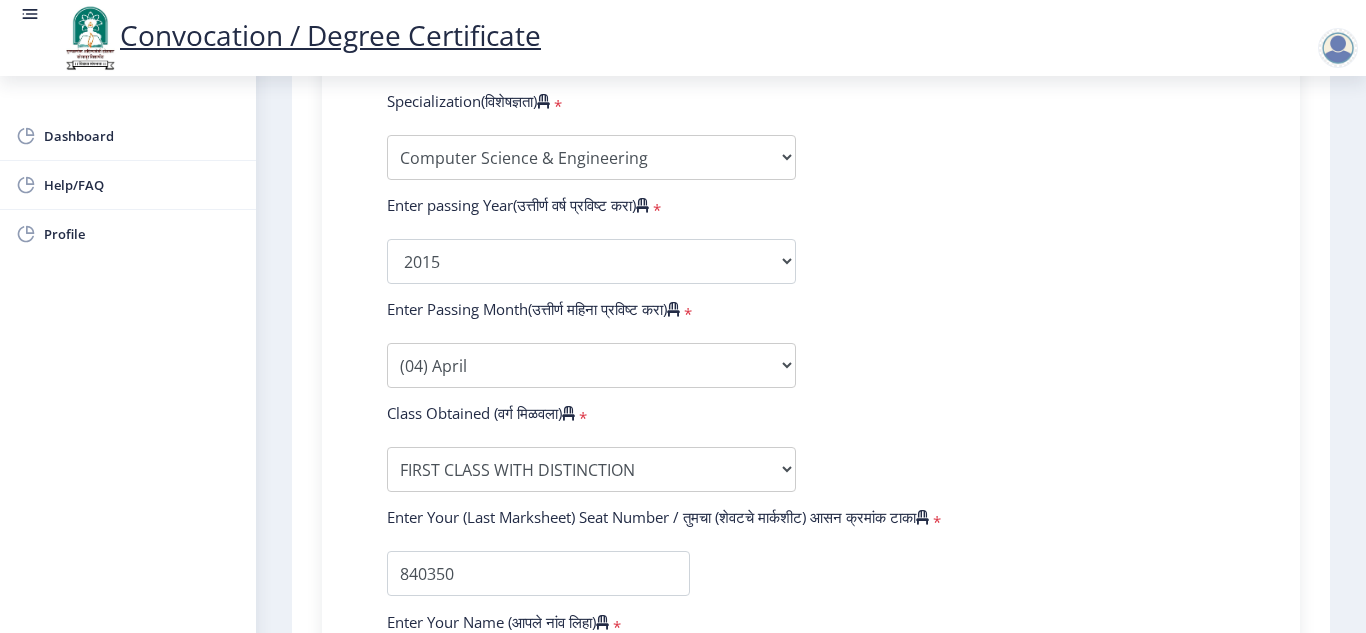 click on "Enter Your PRN Number (तुमचा पीआरएन (कायम नोंदणी क्रमांक) एंटर करा)   * Student Type (विद्यार्थी प्रकार)    * Select Student Type Regular External College Name(कॉलेजचे नाव)   * Walchand Institute of Technology Select College Name Course Name(अभ्यासक्रमाचे नाव)   * Bachelor of Engineering Select Course Name  Specialization(विशेषज्ञता)   * Specialization Bio-Medical Engineering Civil Engineering Computer Science & Engineering Electrical & Electronics Engineering Electrical Engineering Electronics & Telecommunication Engineering Electronics Engineering Information Technology Mechanical Engineering Other Enter passing Year(उत्तीर्ण वर्ष प्रविष्ट करा)   *  2025   2024   2023   2022   2021   2020   2019   2018   2017   2016   2015   2014   2013   2012   2011   2010   2009   2008   2007" 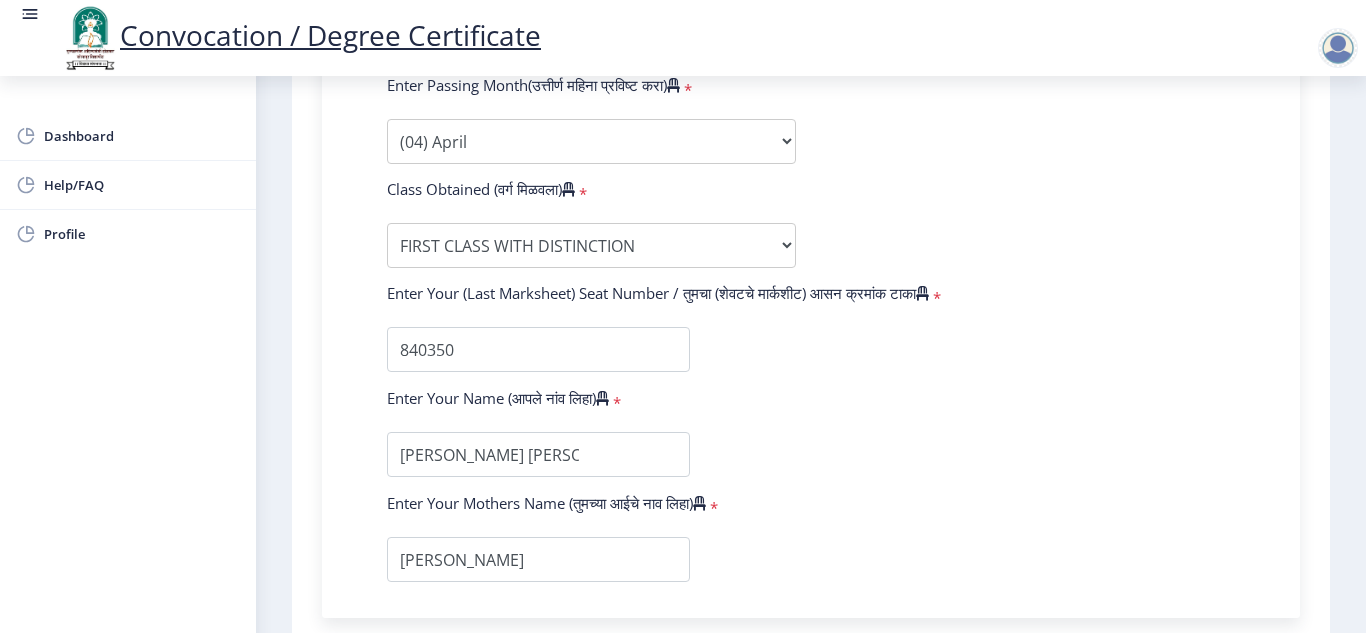 scroll, scrollTop: 1221, scrollLeft: 0, axis: vertical 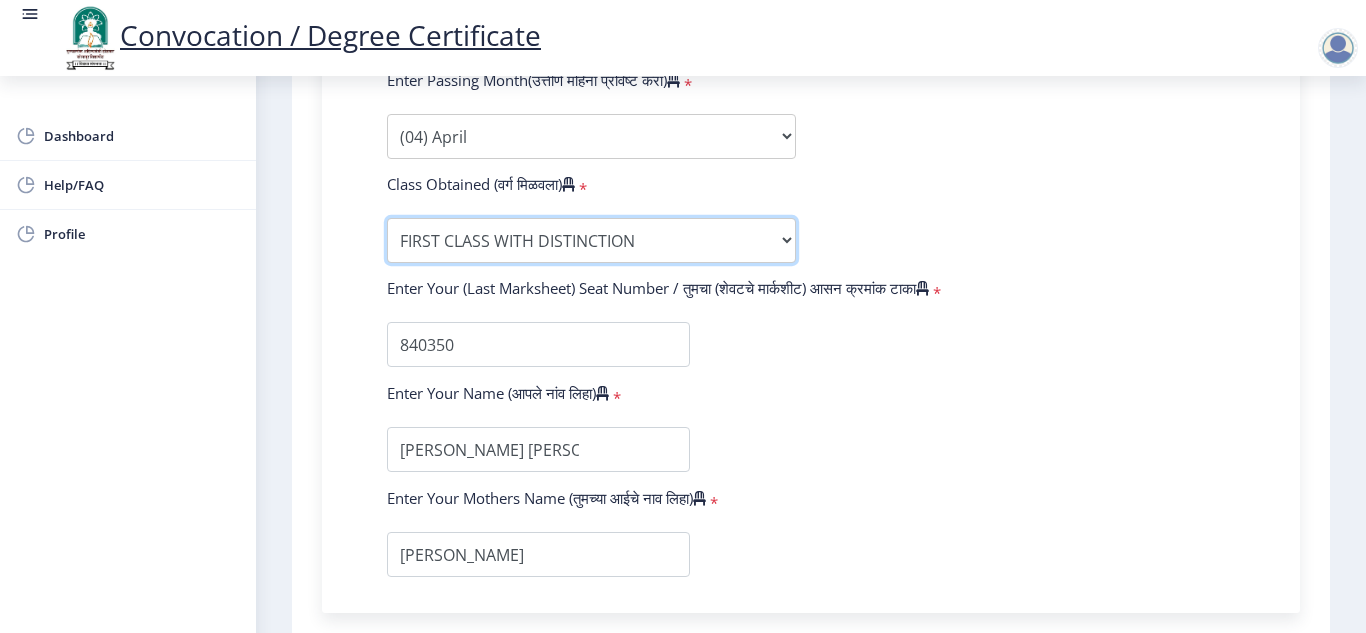 click on "Enter Class Obtained DISTINCTION FIRST CLASS HIGHER SECOND CLASS SECOND CLASS PASS CLASS OUTSTANDING - EXEMPLARY FIRST CLASS WITH DISTINCTION Grade O Grade A+ Grade A Grade B+ Grade B Grade C+ Grade C Grade F/FC Grade F Grade D Grade E" at bounding box center [591, 240] 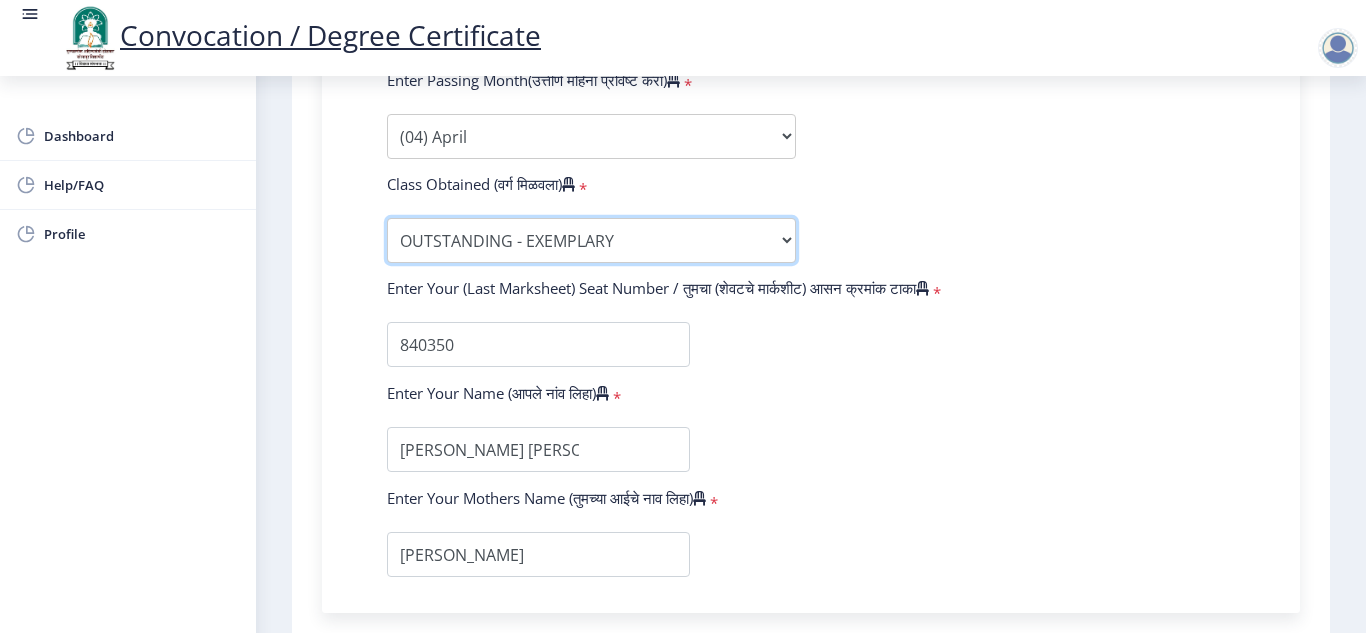 click on "Enter Class Obtained DISTINCTION FIRST CLASS HIGHER SECOND CLASS SECOND CLASS PASS CLASS OUTSTANDING - EXEMPLARY FIRST CLASS WITH DISTINCTION Grade O Grade A+ Grade A Grade B+ Grade B Grade C+ Grade C Grade F/FC Grade F Grade D Grade E" at bounding box center [591, 240] 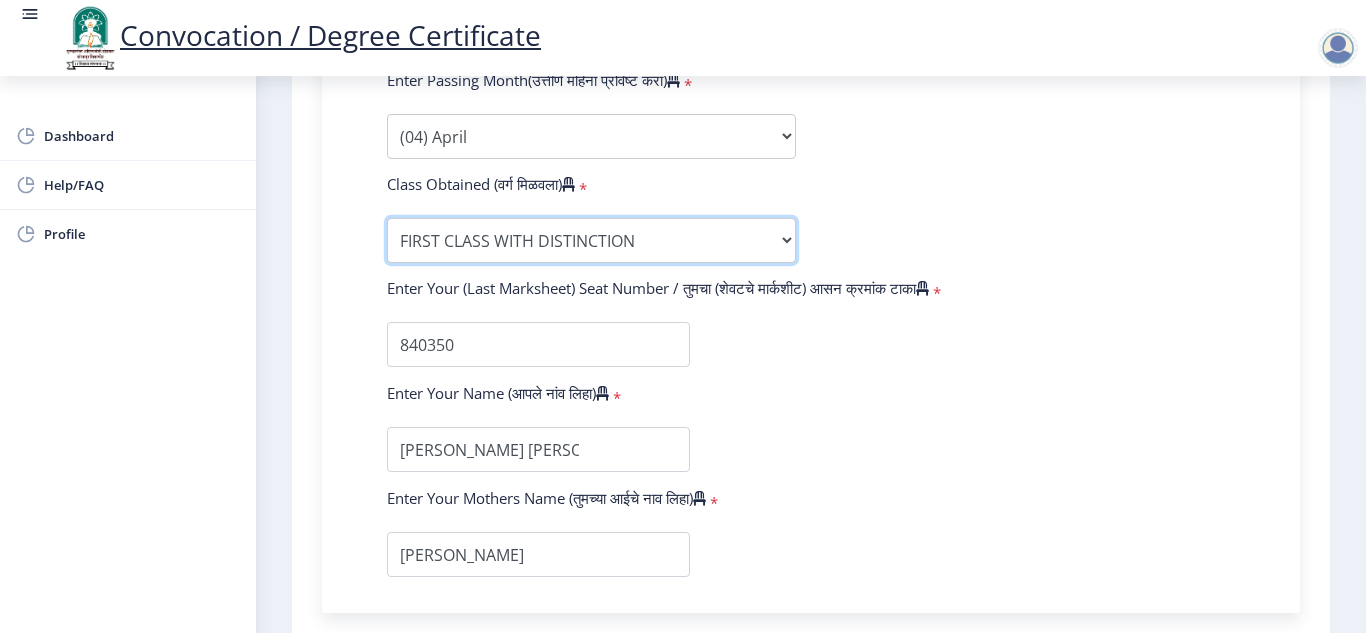 click on "Enter Class Obtained DISTINCTION FIRST CLASS HIGHER SECOND CLASS SECOND CLASS PASS CLASS OUTSTANDING - EXEMPLARY FIRST CLASS WITH DISTINCTION Grade O Grade A+ Grade A Grade B+ Grade B Grade C+ Grade C Grade F/FC Grade F Grade D Grade E" at bounding box center [591, 240] 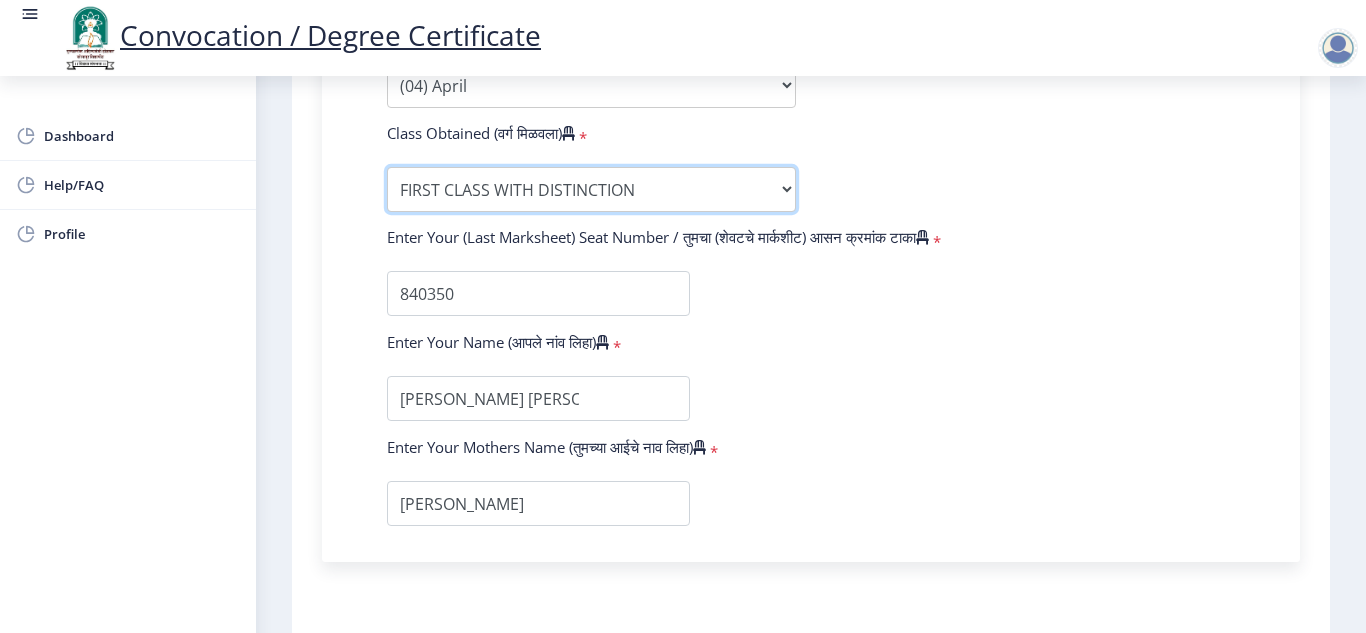 scroll, scrollTop: 1274, scrollLeft: 0, axis: vertical 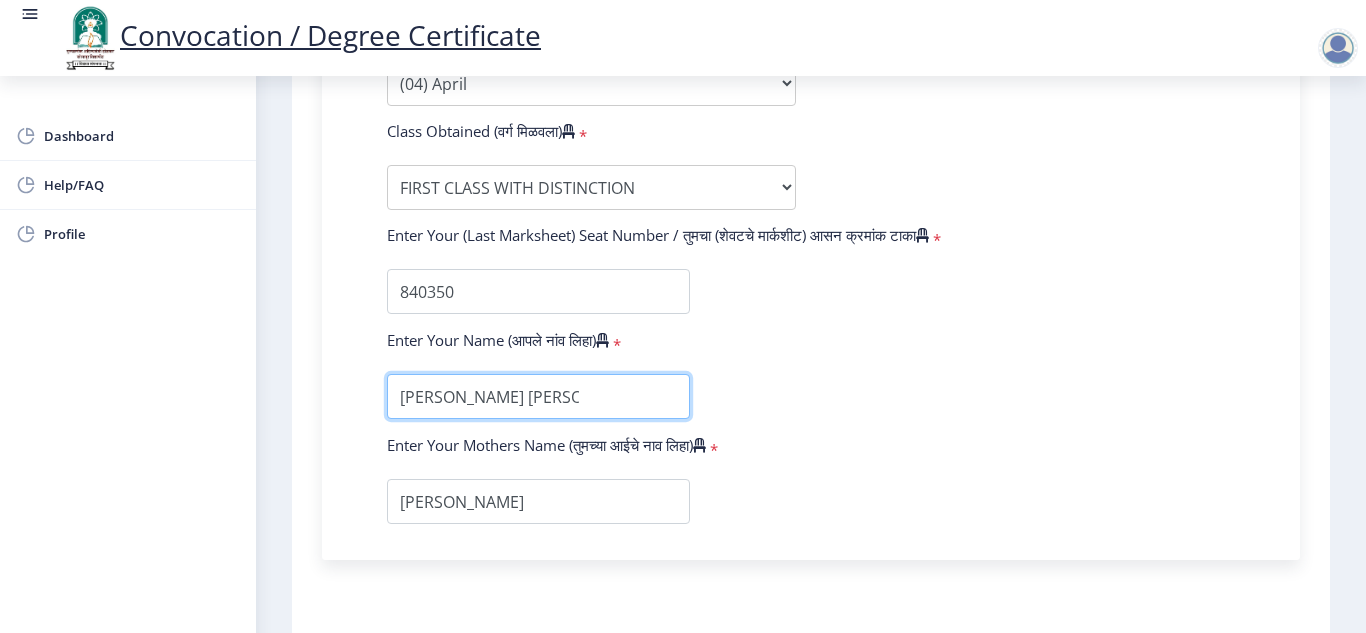click at bounding box center [538, 396] 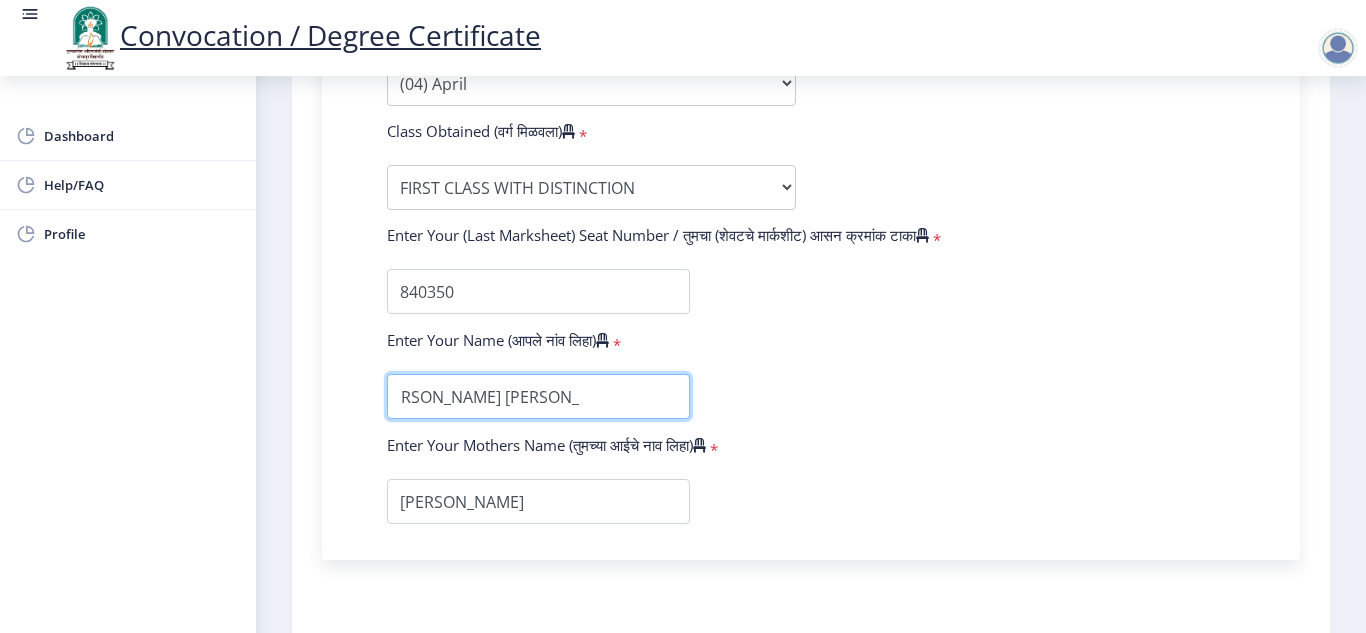 scroll, scrollTop: 0, scrollLeft: 0, axis: both 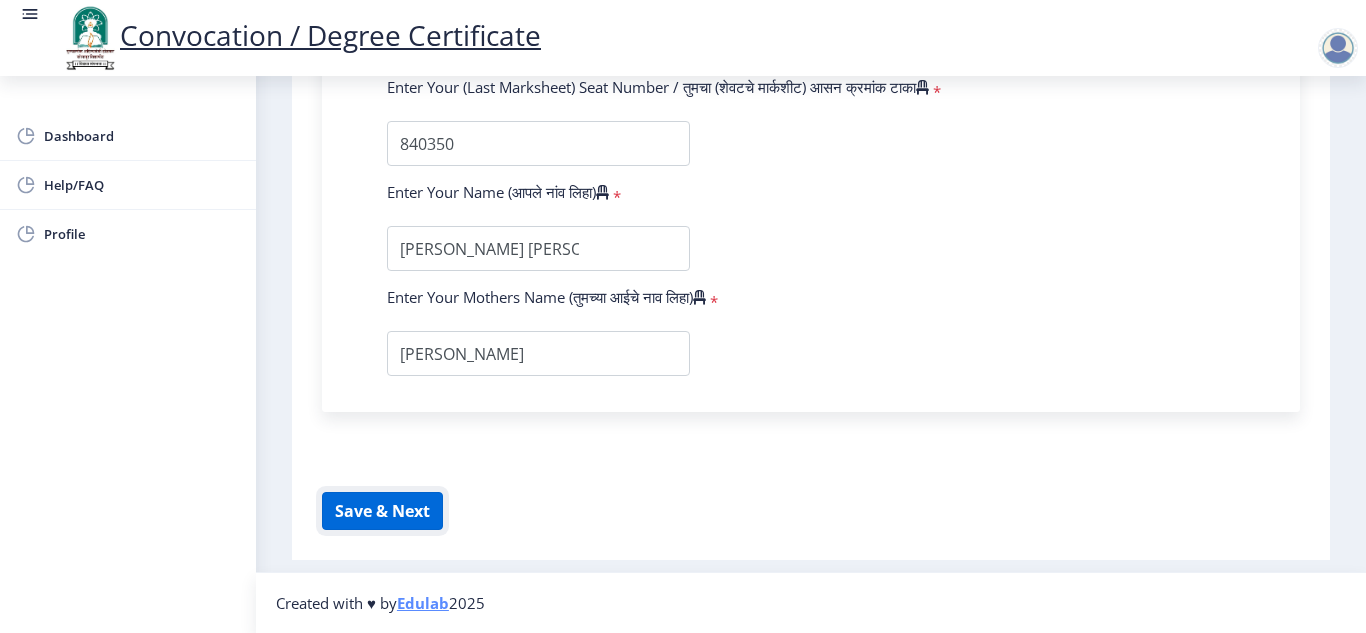 click on "Save & Next" 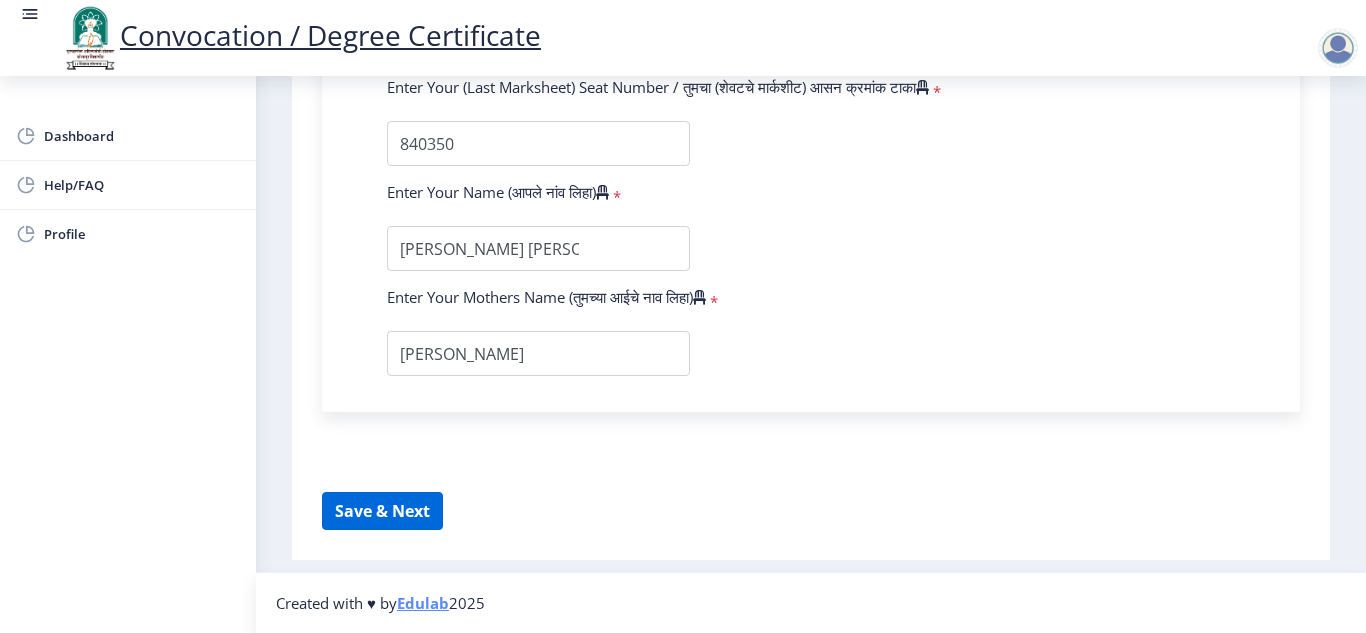 select 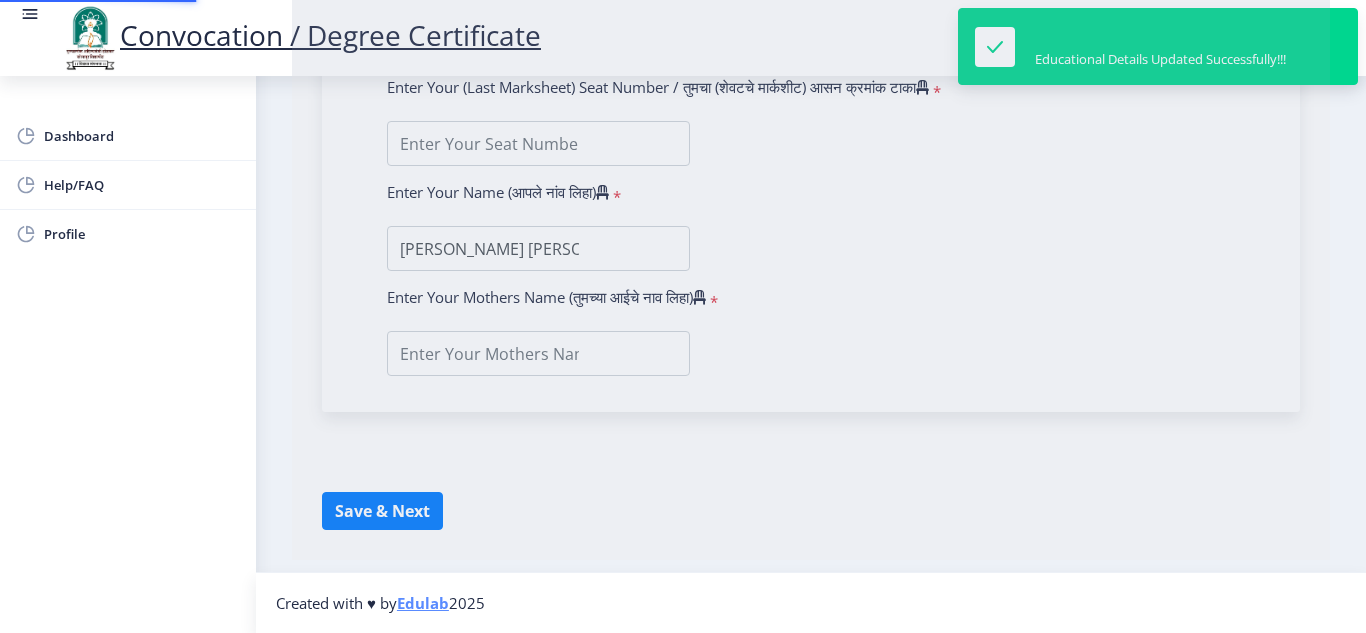 scroll, scrollTop: 0, scrollLeft: 0, axis: both 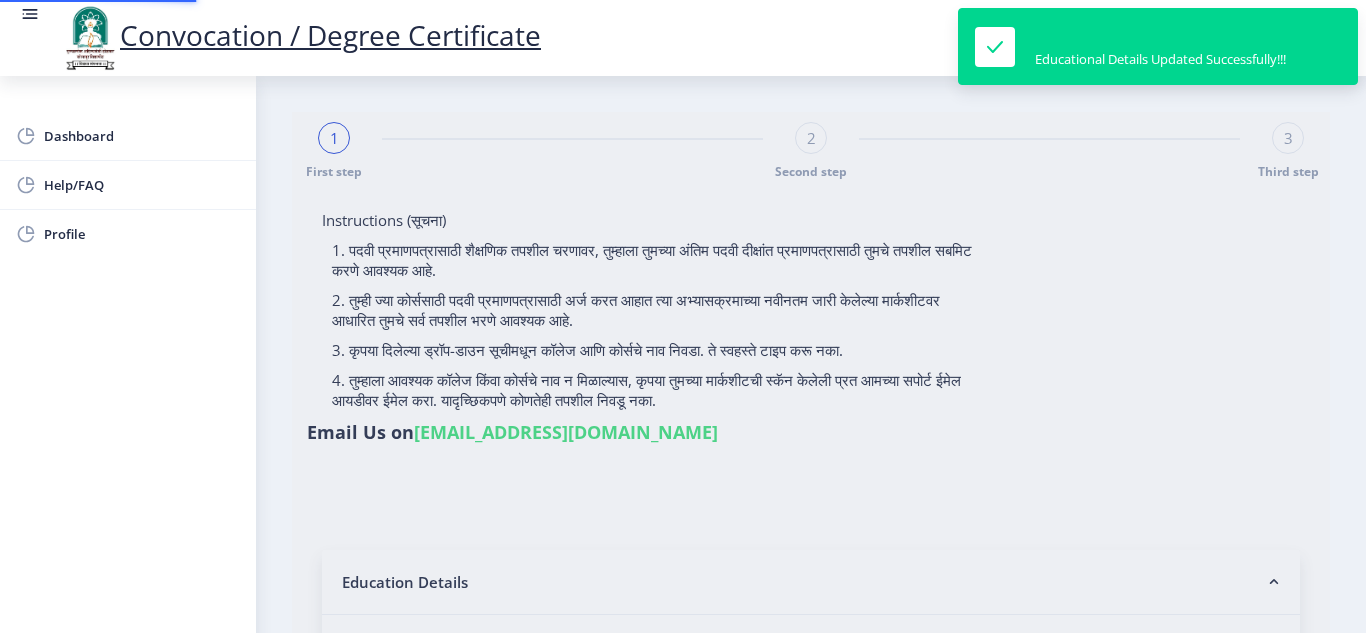type on "1000006349" 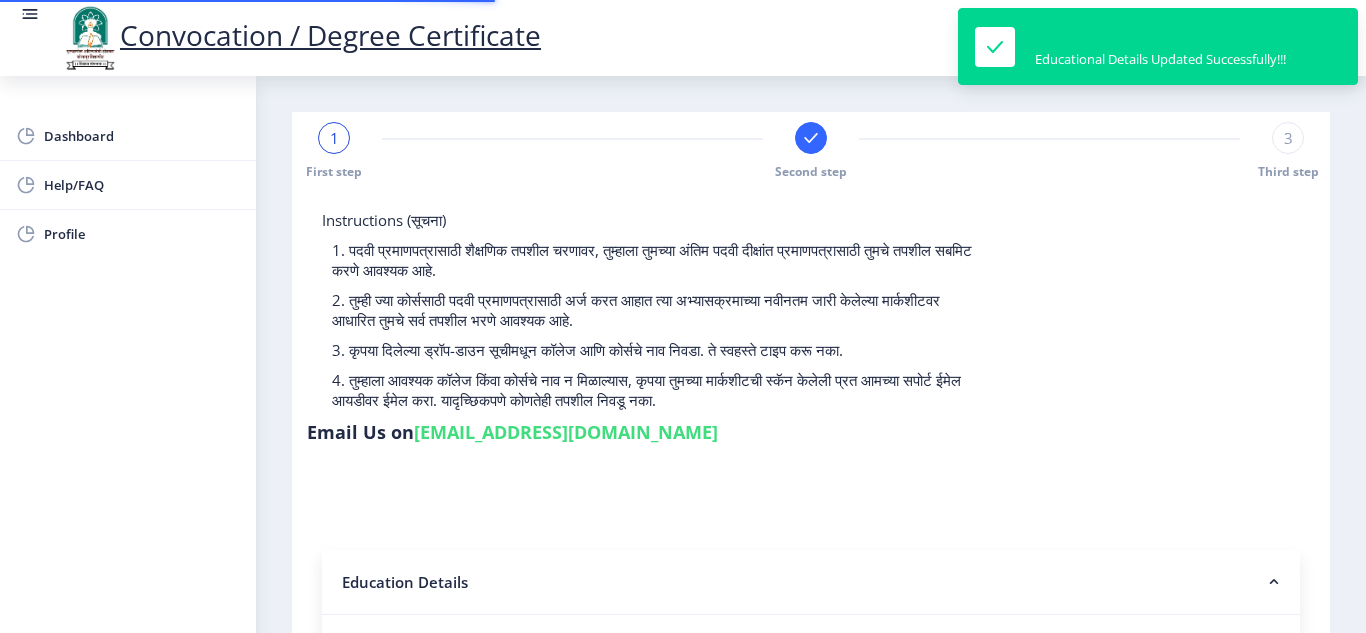 select 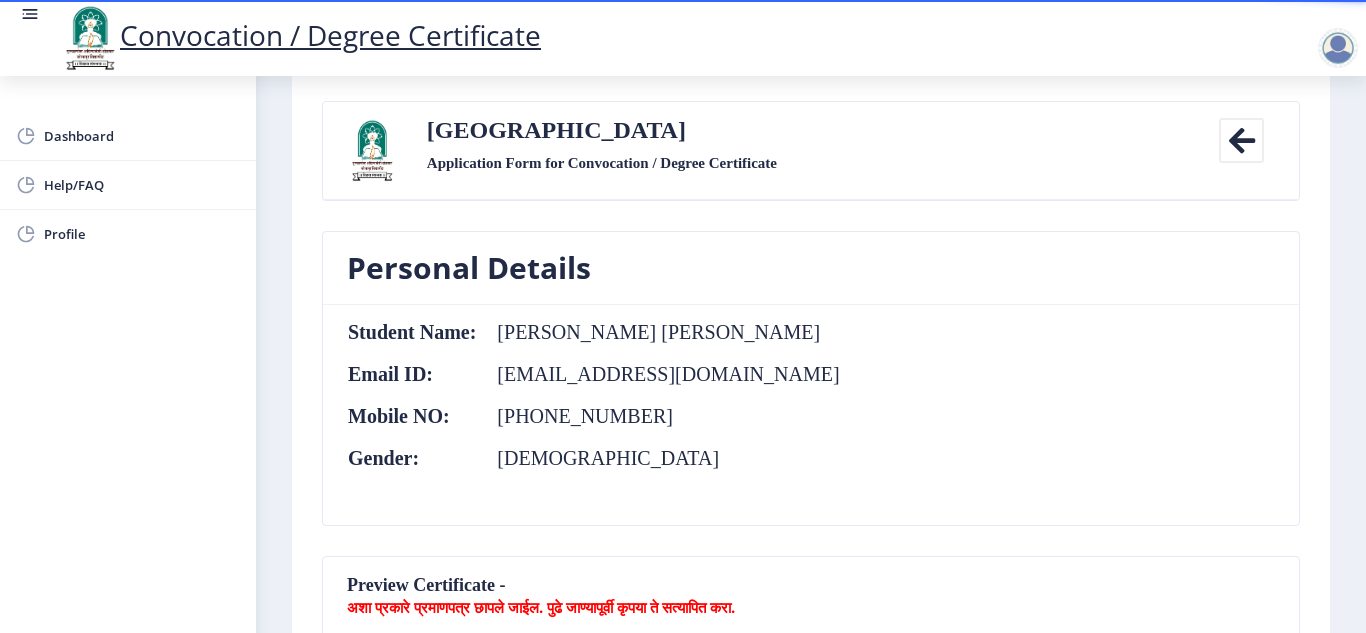 scroll, scrollTop: 0, scrollLeft: 0, axis: both 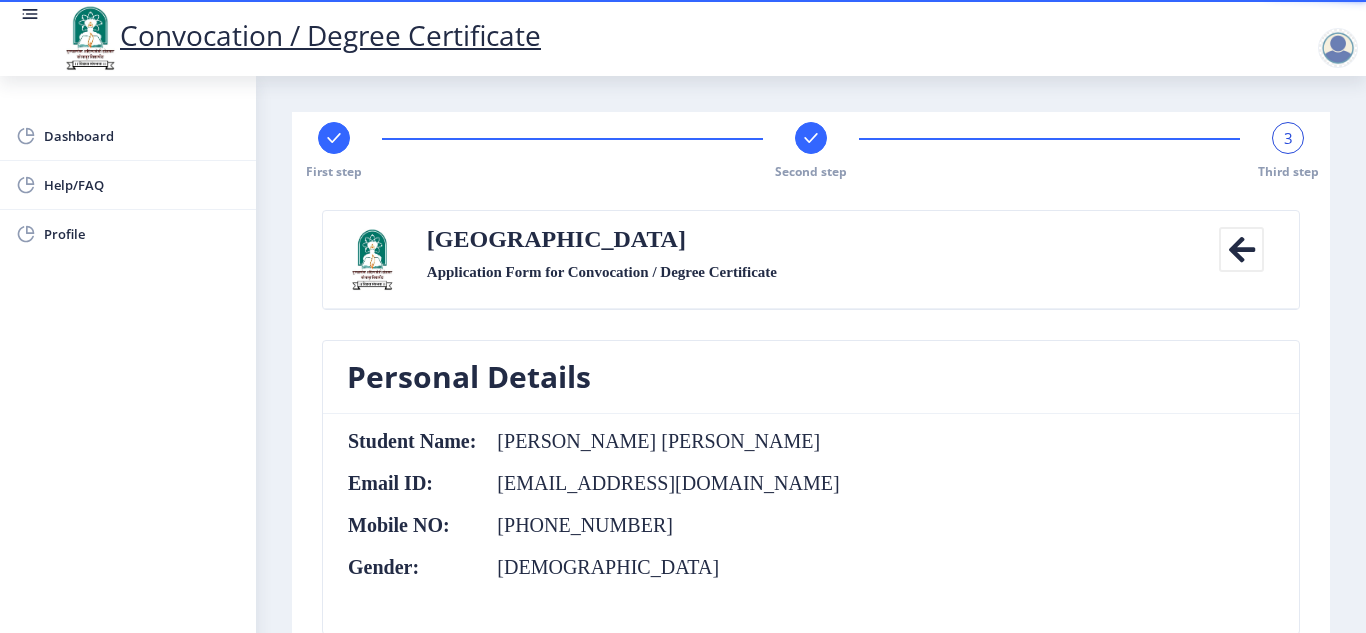 click 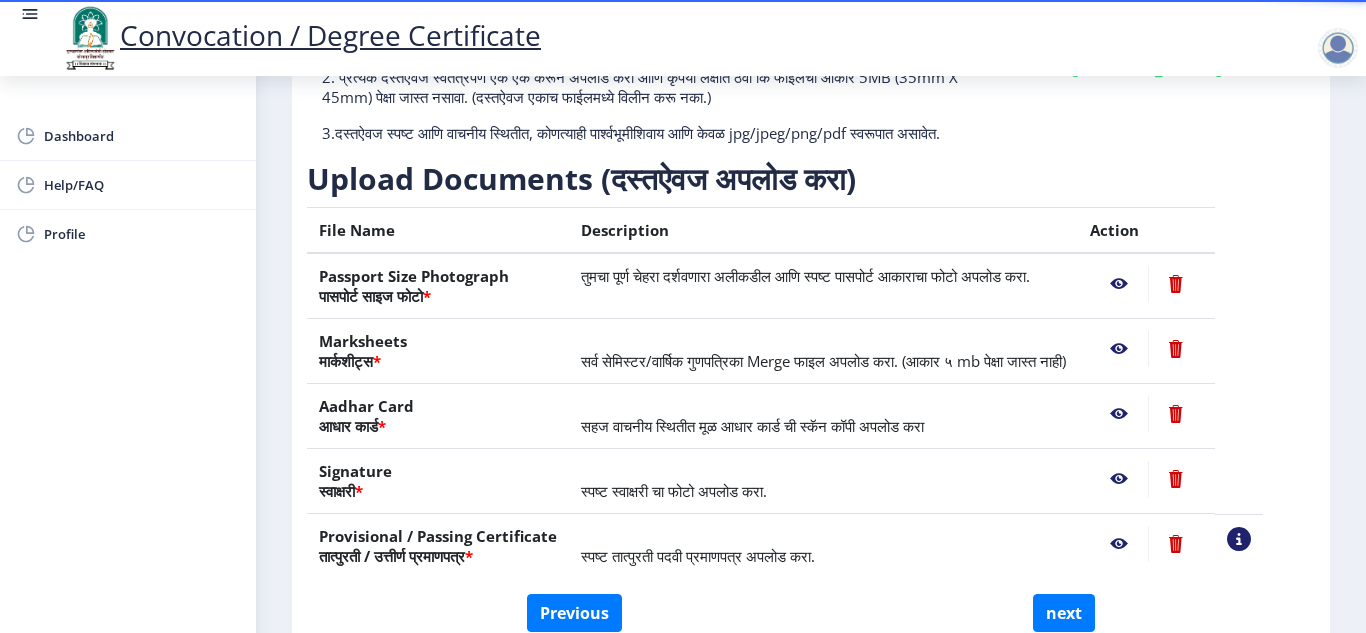 scroll, scrollTop: 357, scrollLeft: 0, axis: vertical 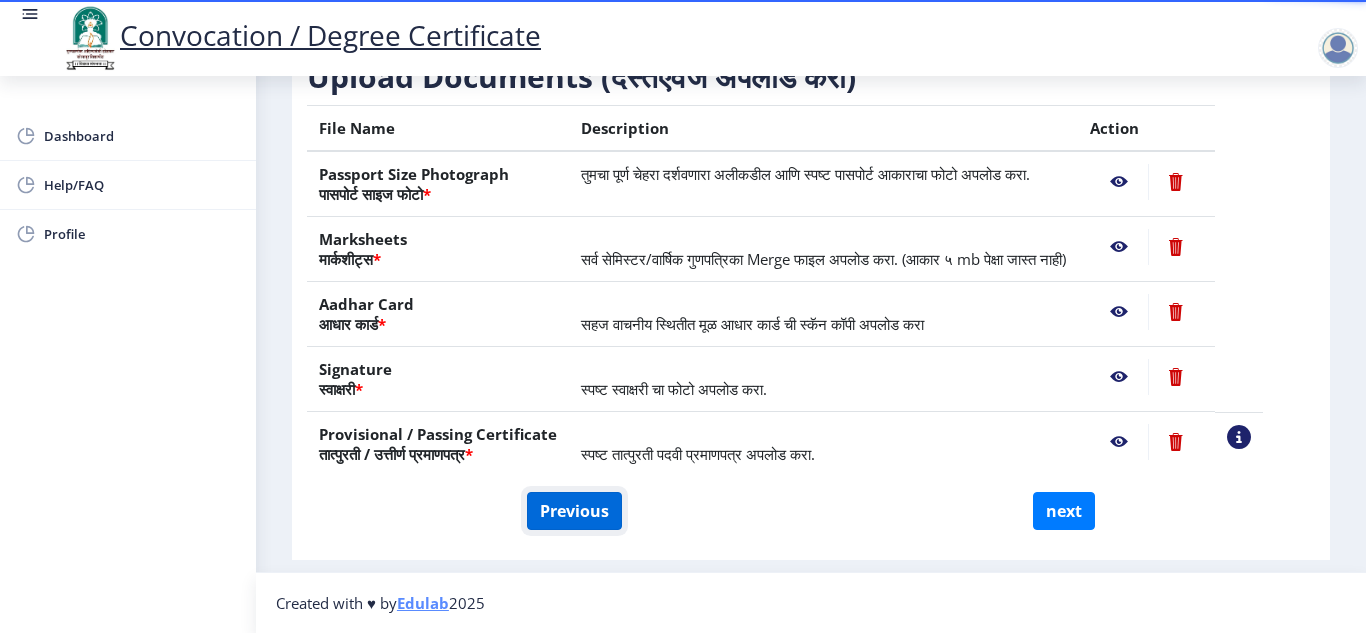 click on "Previous" 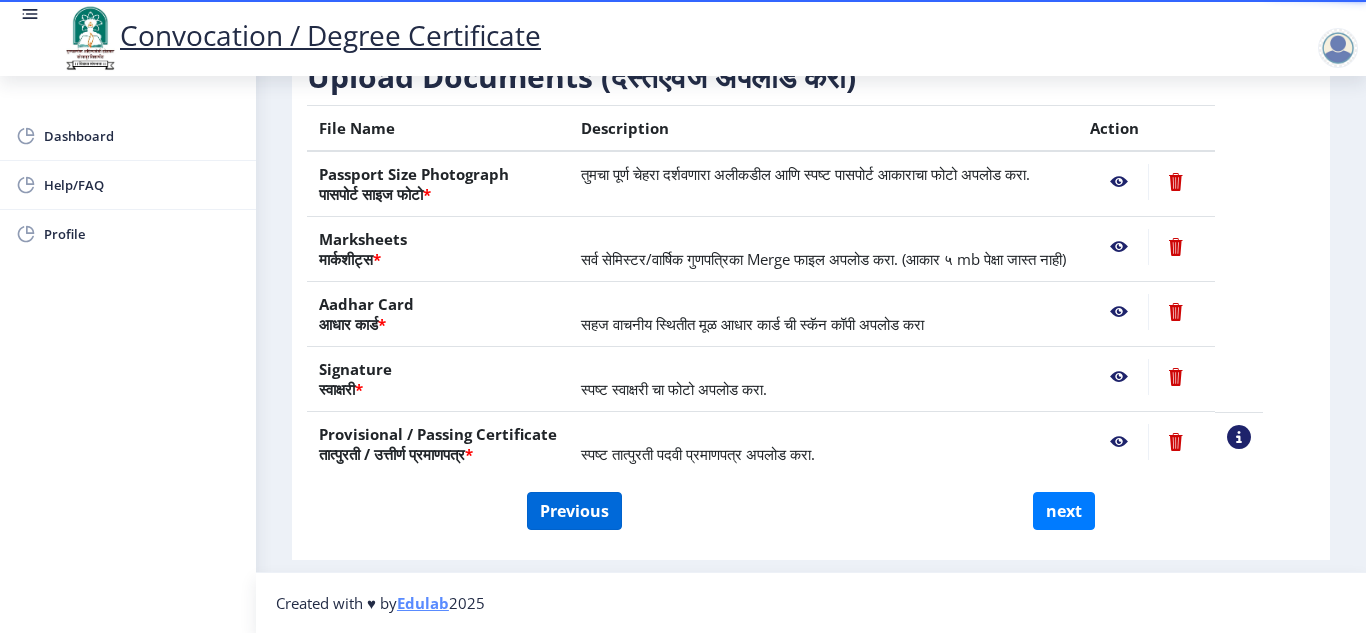 select on "Regular" 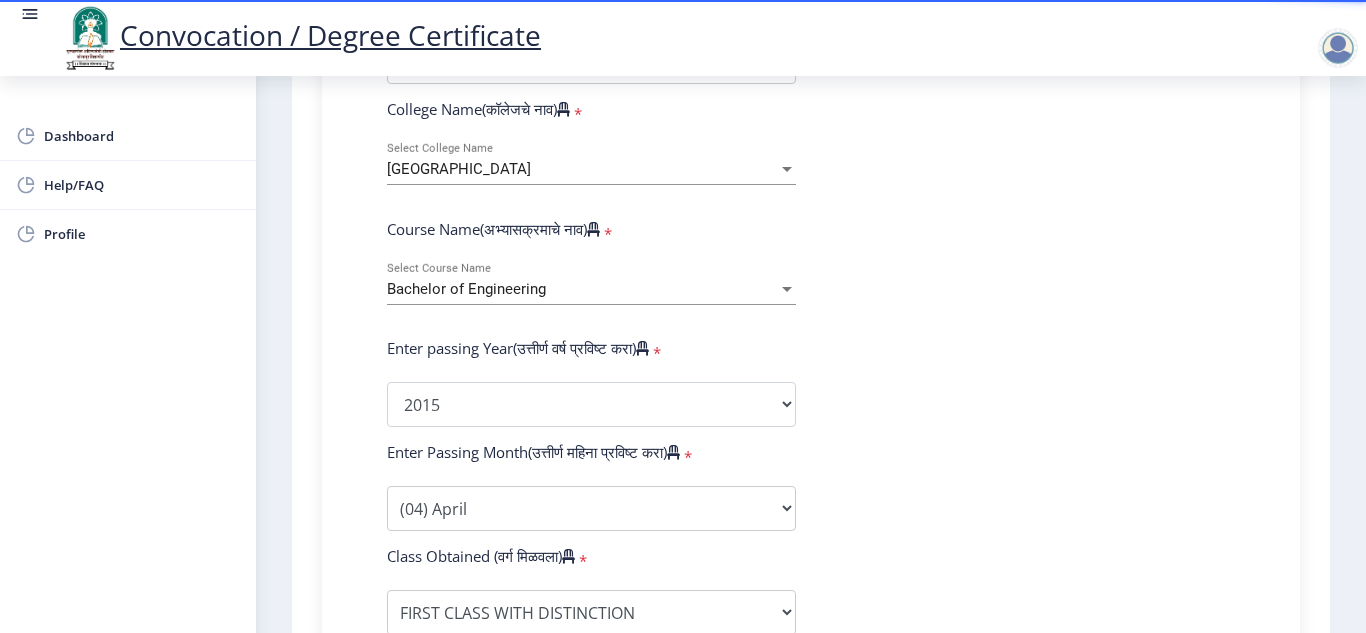 scroll, scrollTop: 746, scrollLeft: 0, axis: vertical 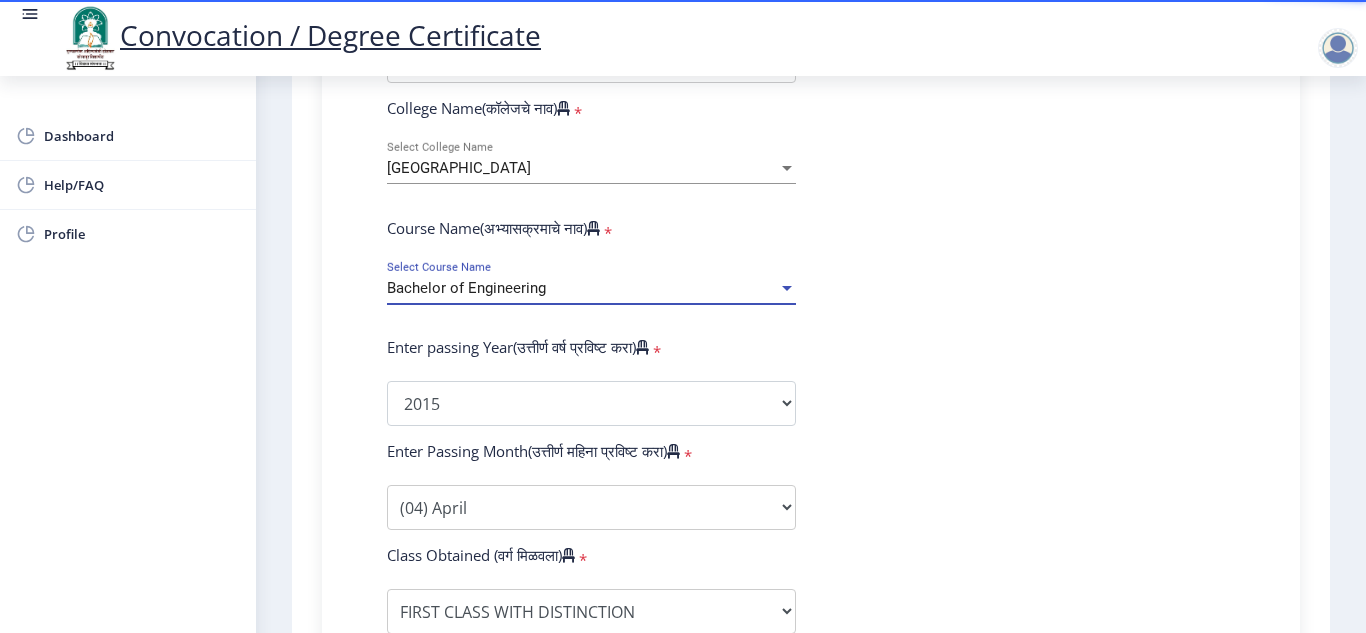 click on "Bachelor of Engineering" at bounding box center [582, 288] 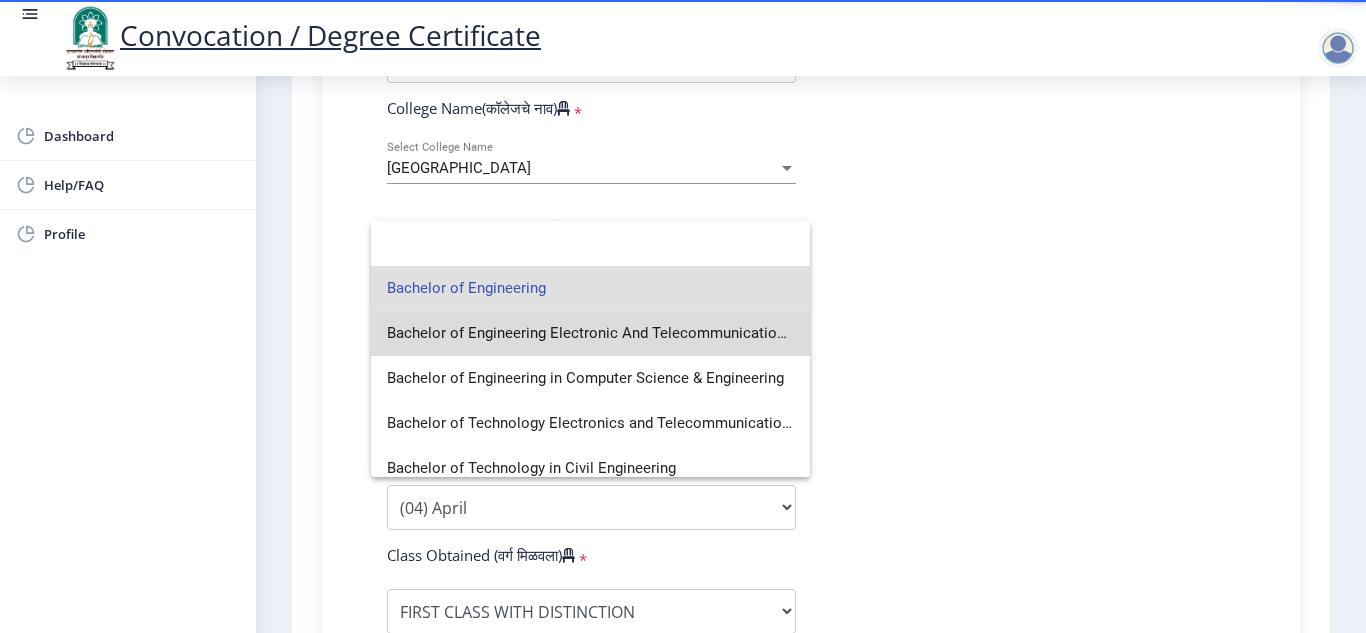 click on "Bachelor of Engineering Electronic And Telecommunication In Engineering" at bounding box center (590, 333) 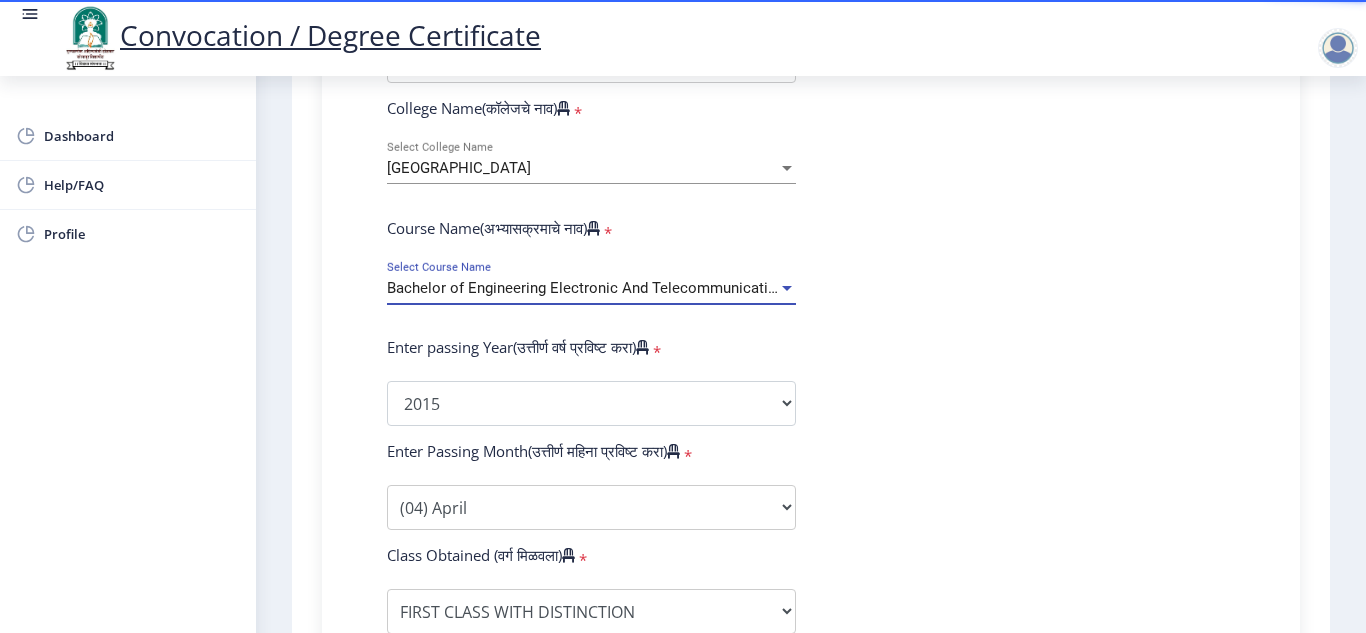 click on "Bachelor of Engineering Electronic And Telecommunication In Engineering" at bounding box center [635, 288] 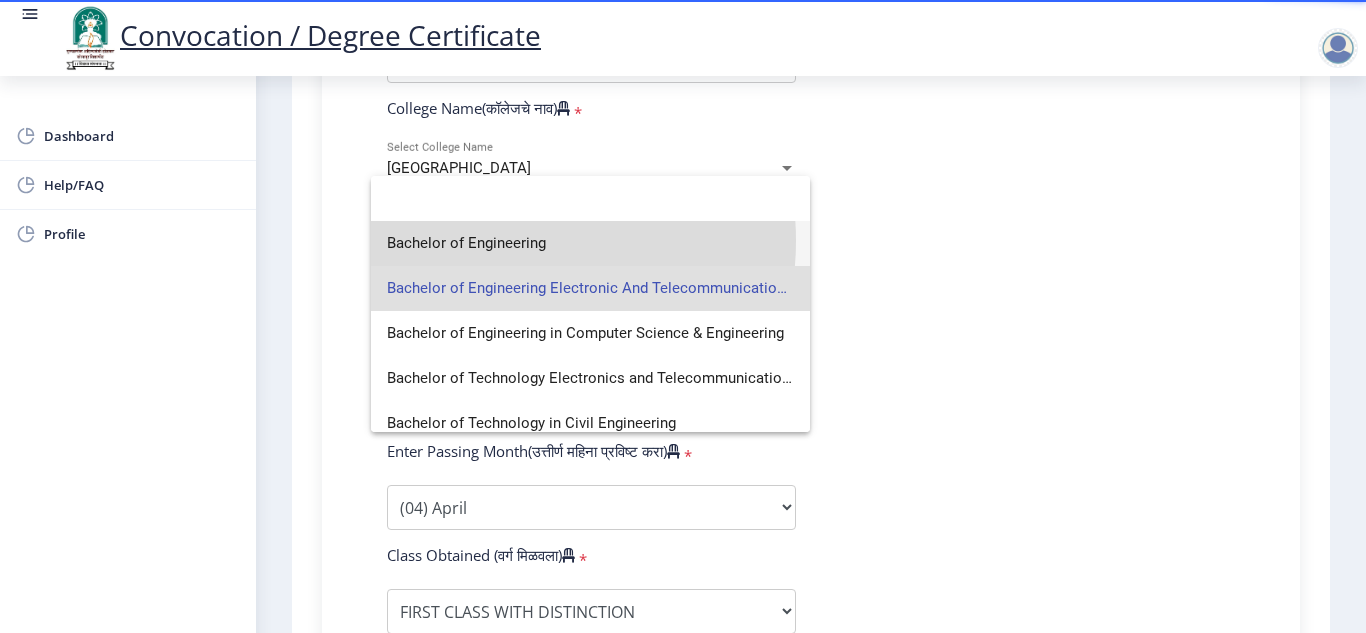 click on "Bachelor of Engineering" at bounding box center (590, 243) 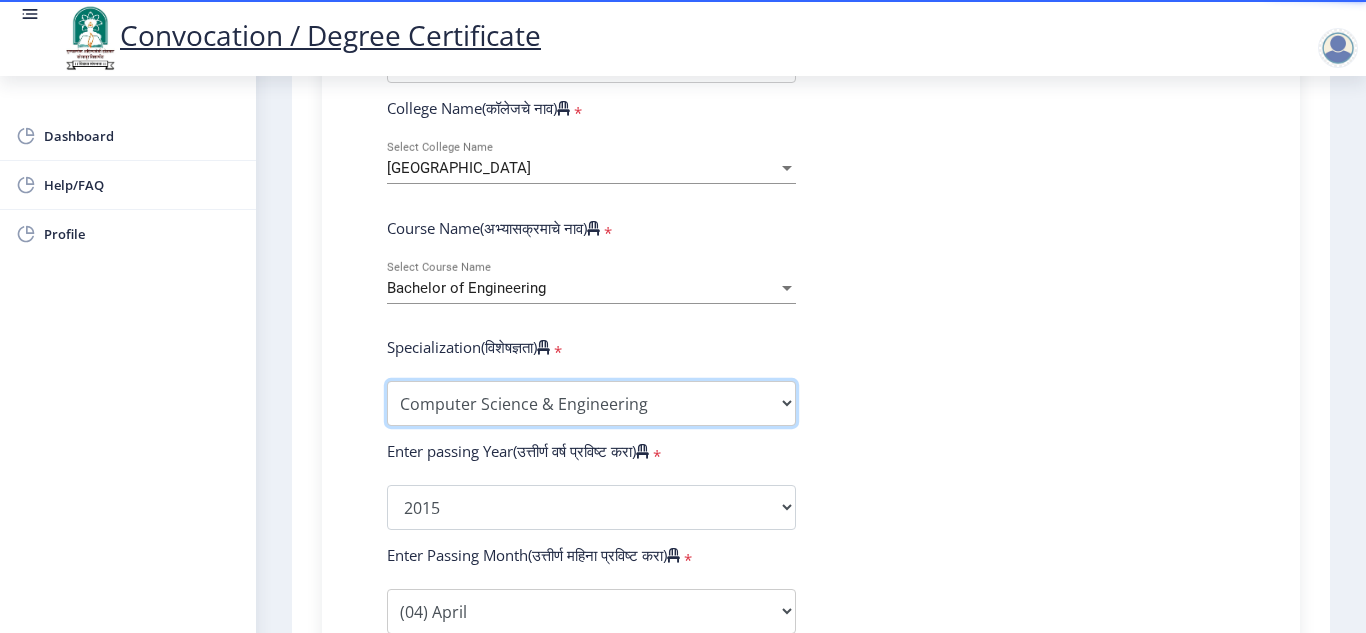 click on "Specialization Bio-Medical Engineering Civil Engineering Computer Science & Engineering Electrical & Electronics Engineering Electrical Engineering Electronics & Telecommunication Engineering Electronics Engineering Information Technology Mechanical Engineering Other" at bounding box center [591, 403] 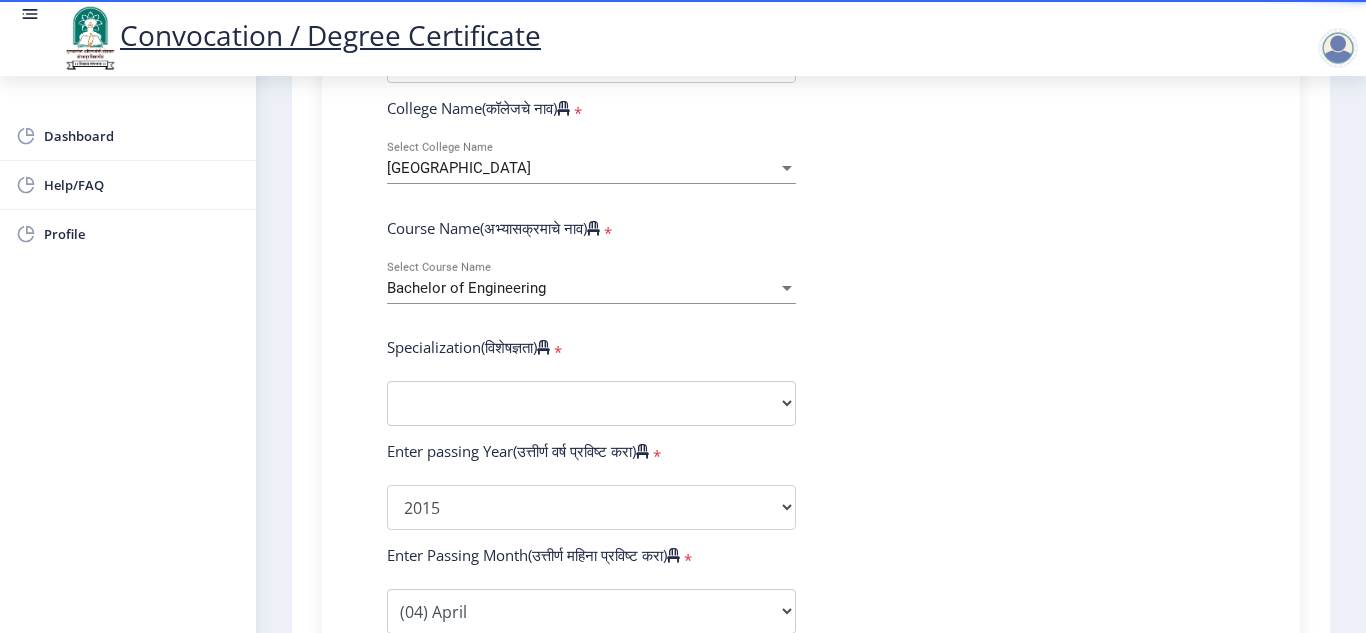 select 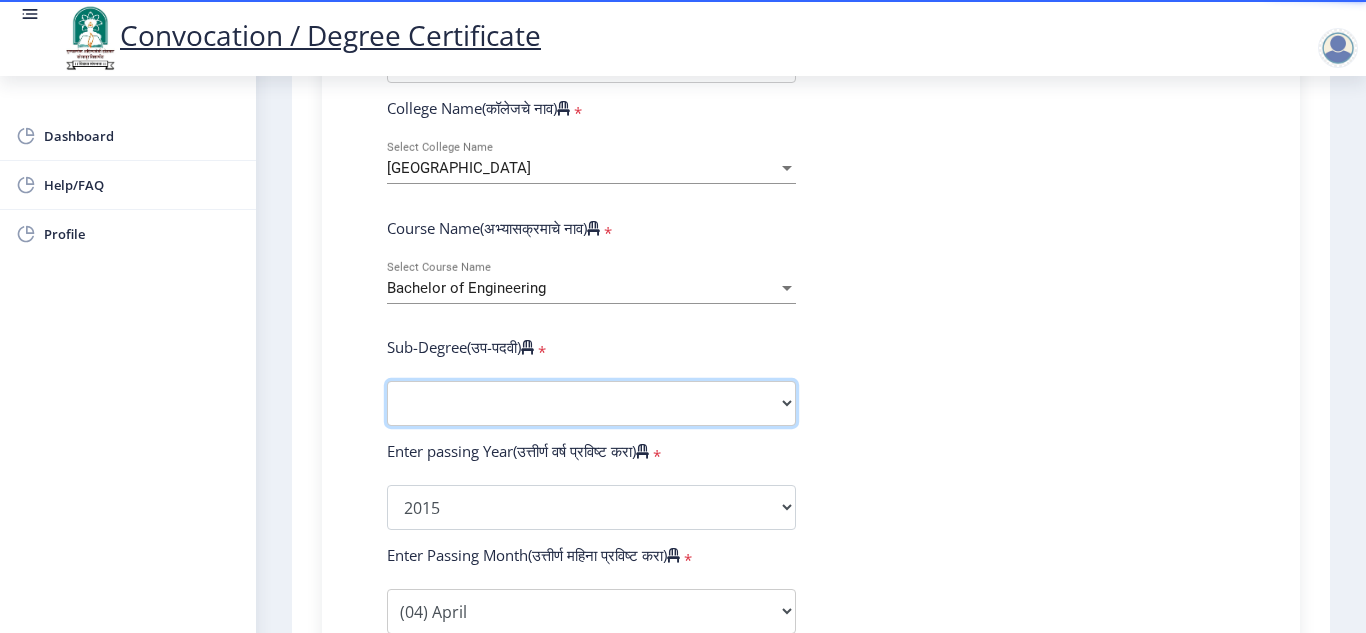 click on "Sub-Degree Other" at bounding box center [591, 403] 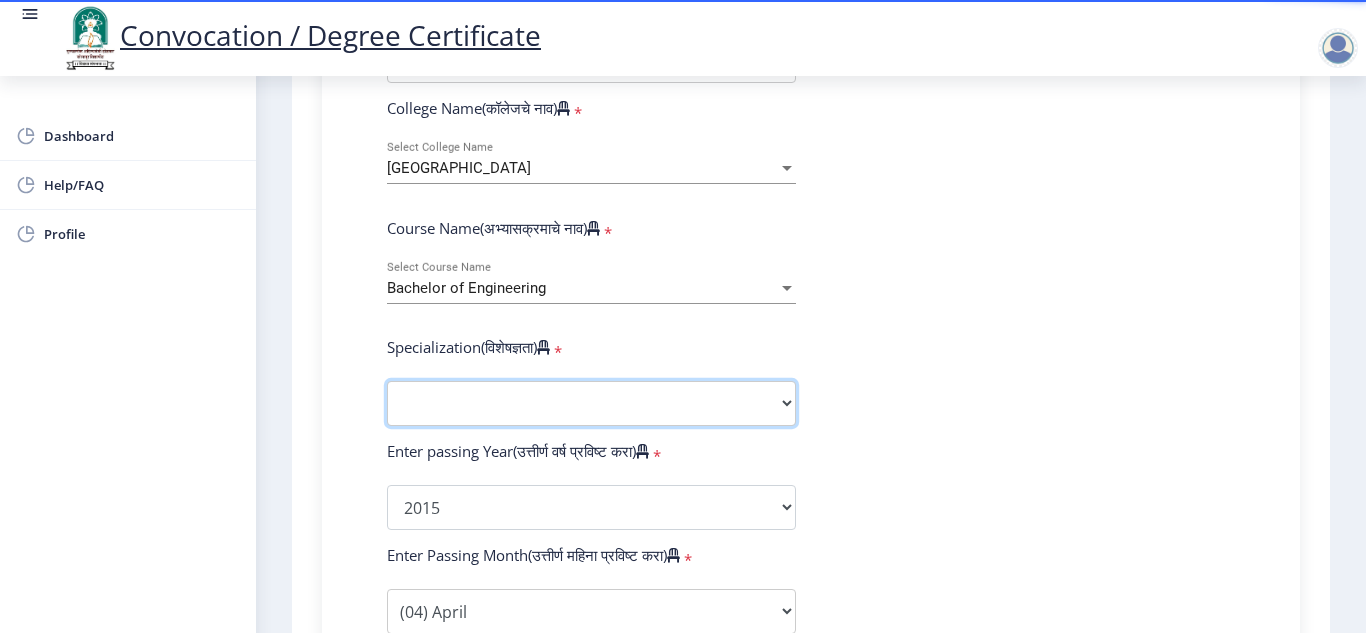 click on "Specialization Bio-Medical Engineering Civil Engineering Computer Science & Engineering Electrical & Electronics Engineering Electrical Engineering Electronics & Telecommunication Engineering Electronics Engineering Information Technology Mechanical Engineering Other" at bounding box center [591, 403] 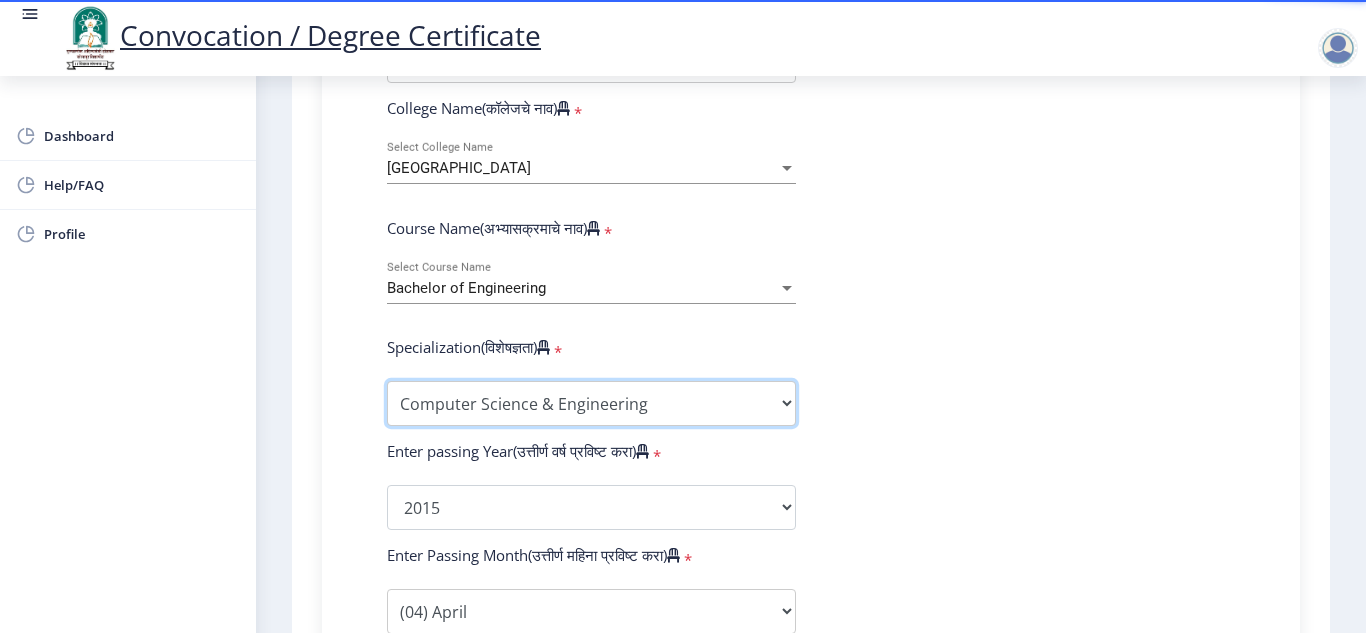 click on "Specialization Bio-Medical Engineering Civil Engineering Computer Science & Engineering Electrical & Electronics Engineering Electrical Engineering Electronics & Telecommunication Engineering Electronics Engineering Information Technology Mechanical Engineering Other" at bounding box center (591, 403) 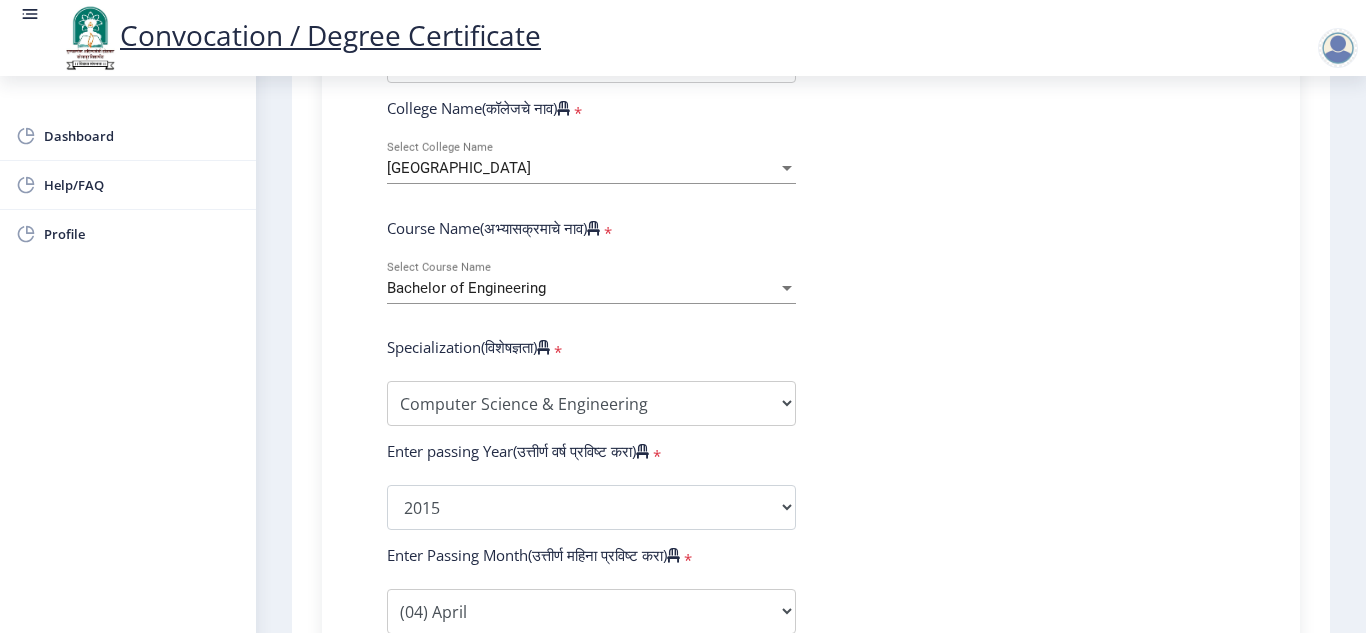 click on "Enter Your PRN Number (तुमचा पीआरएन (कायम नोंदणी क्रमांक) एंटर करा)   * Student Type (विद्यार्थी प्रकार)    * Select Student Type Regular External College Name(कॉलेजचे नाव)   * Walchand Institute of Technology Select College Name Course Name(अभ्यासक्रमाचे नाव)   * Bachelor of Engineering Select Course Name  Specialization(विशेषज्ञता)   * Specialization Bio-Medical Engineering Civil Engineering Computer Science & Engineering Electrical & Electronics Engineering Electrical Engineering Electronics & Telecommunication Engineering Electronics Engineering Information Technology Mechanical Engineering Other Enter passing Year(उत्तीर्ण वर्ष प्रविष्ट करा)   *  2025   2024   2023   2022   2021   2020   2019   2018   2017   2016   2015   2014   2013   2012   2011   2010   2009   2008   2007" 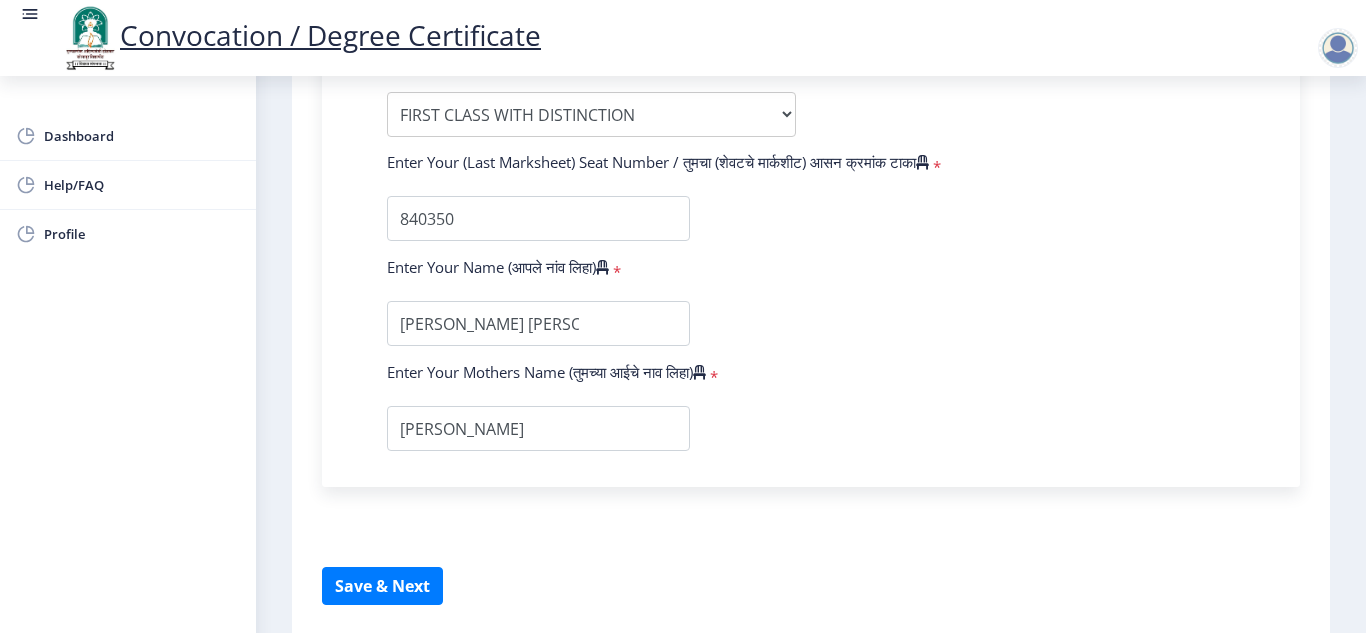 scroll, scrollTop: 1422, scrollLeft: 0, axis: vertical 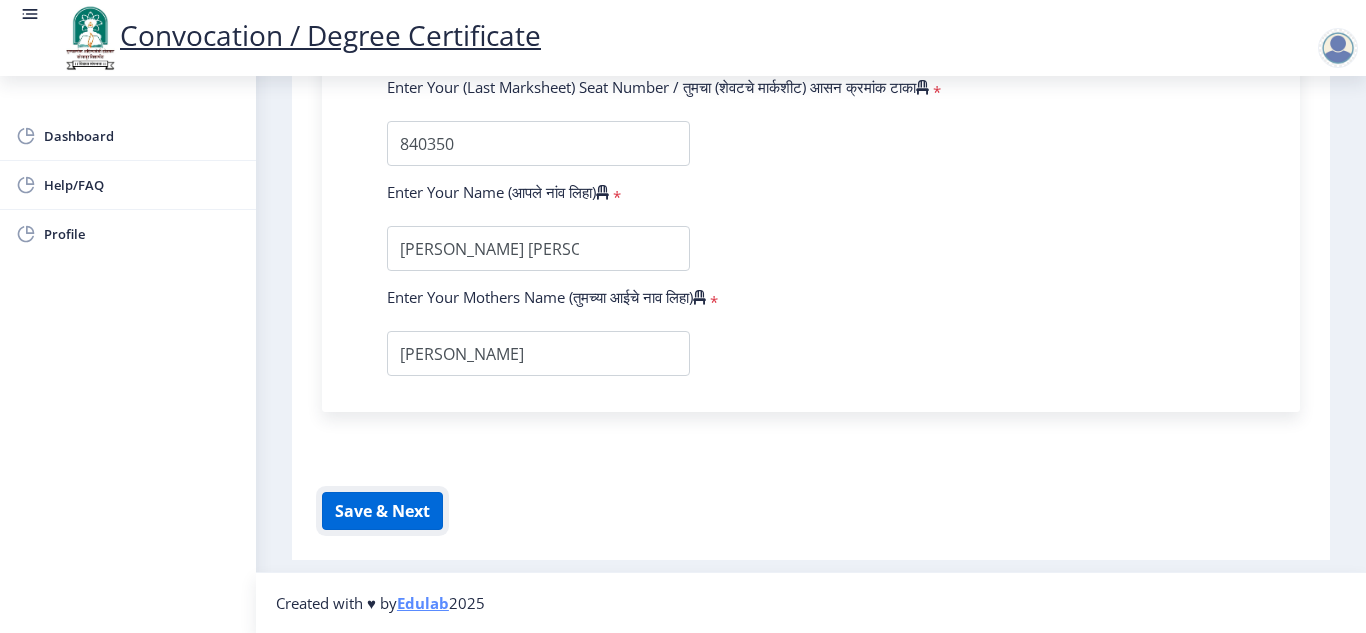 click on "Save & Next" 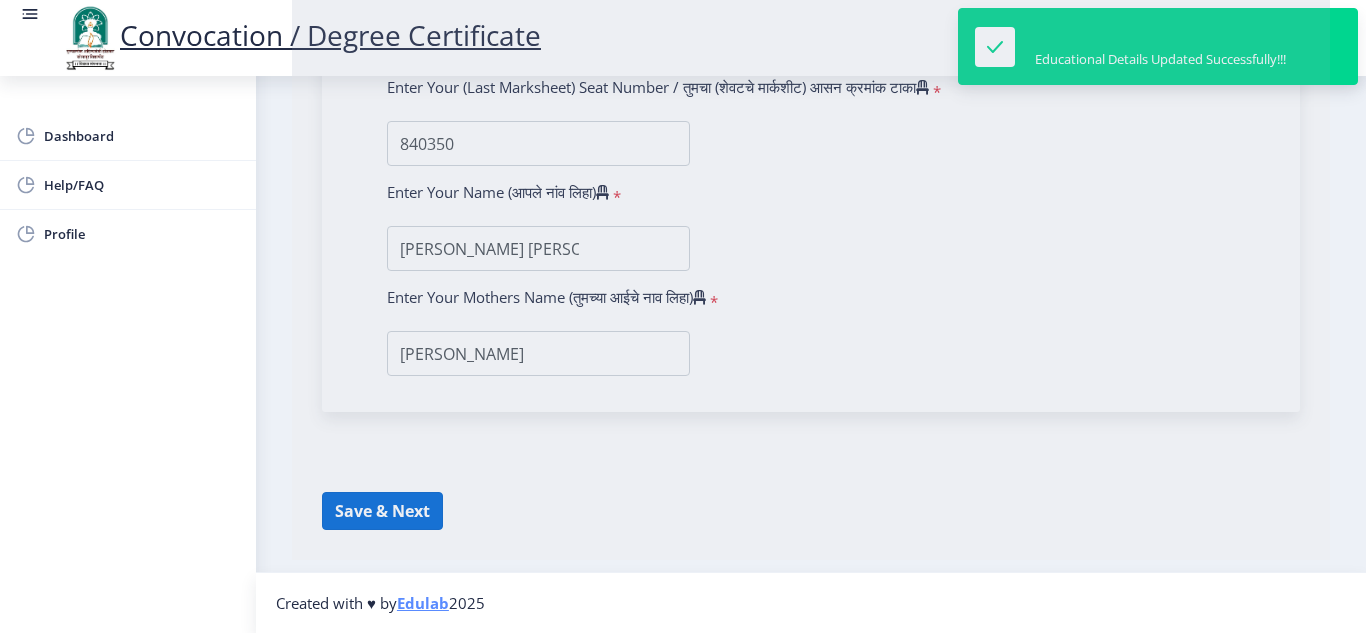 scroll, scrollTop: 0, scrollLeft: 0, axis: both 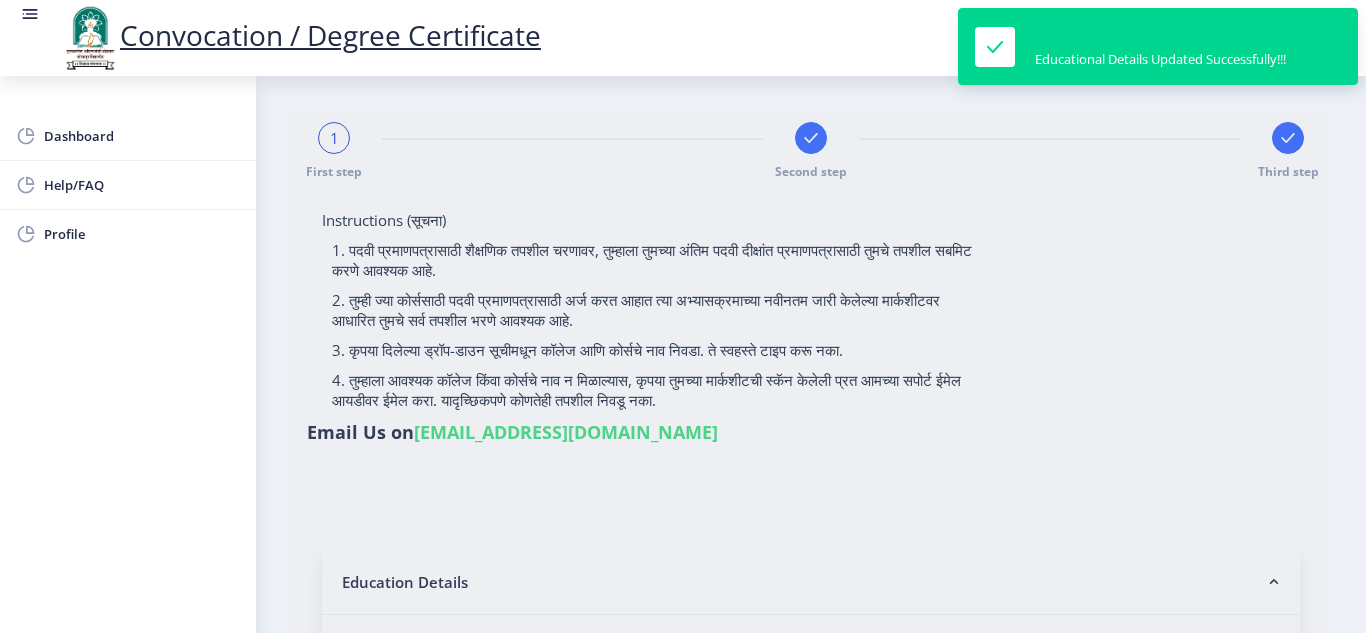 select on "Regular" 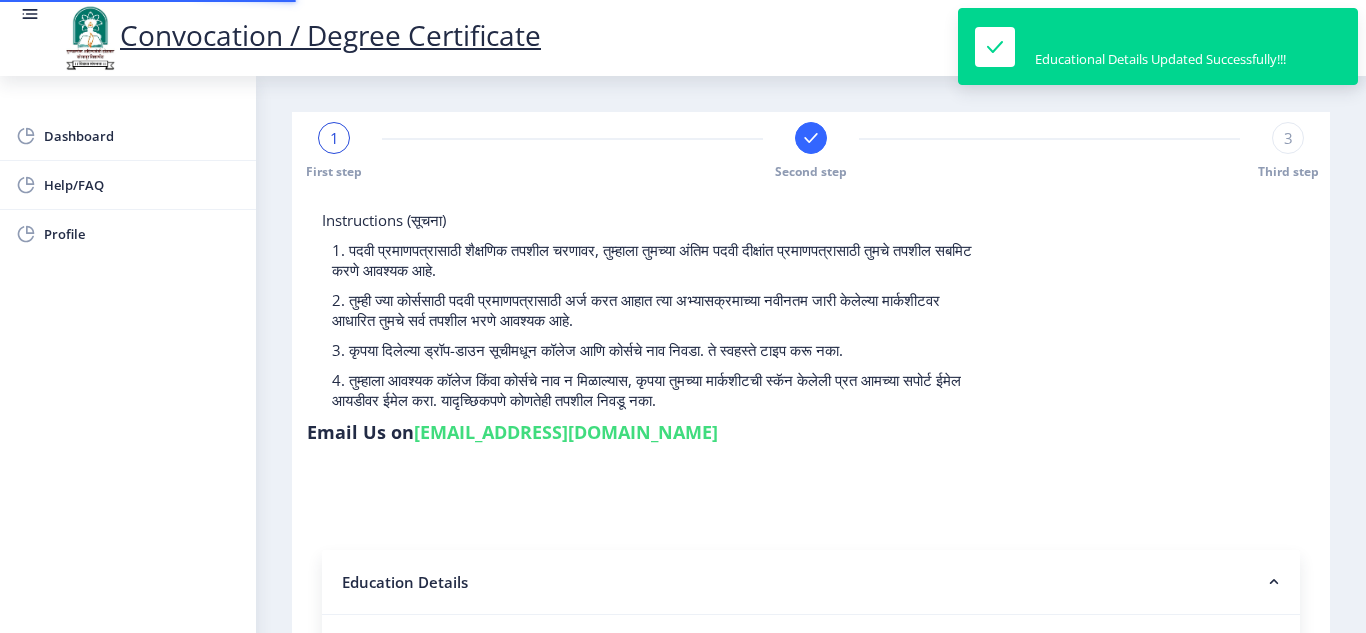 select 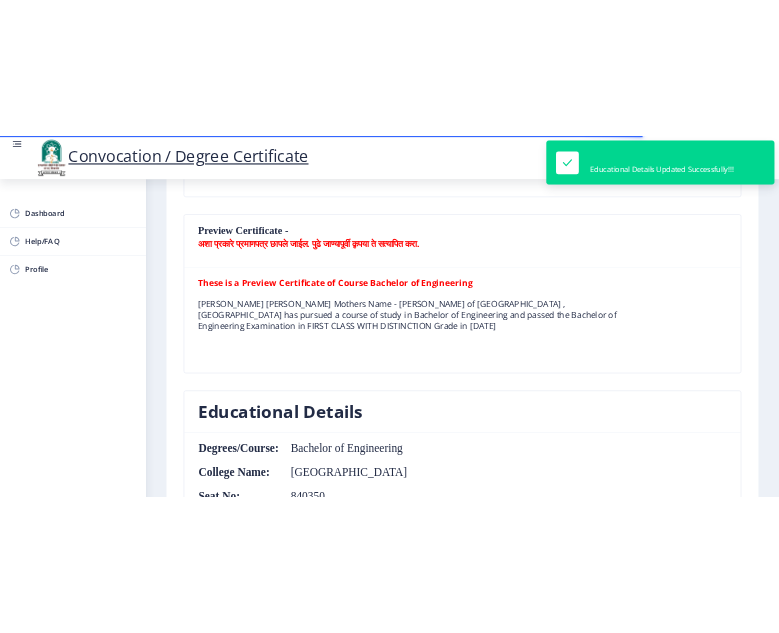 scroll, scrollTop: 528, scrollLeft: 0, axis: vertical 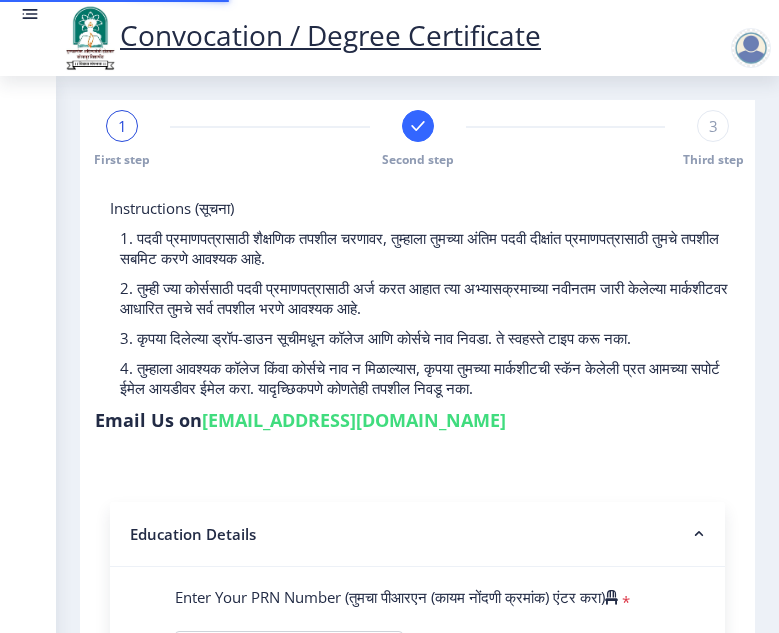 select 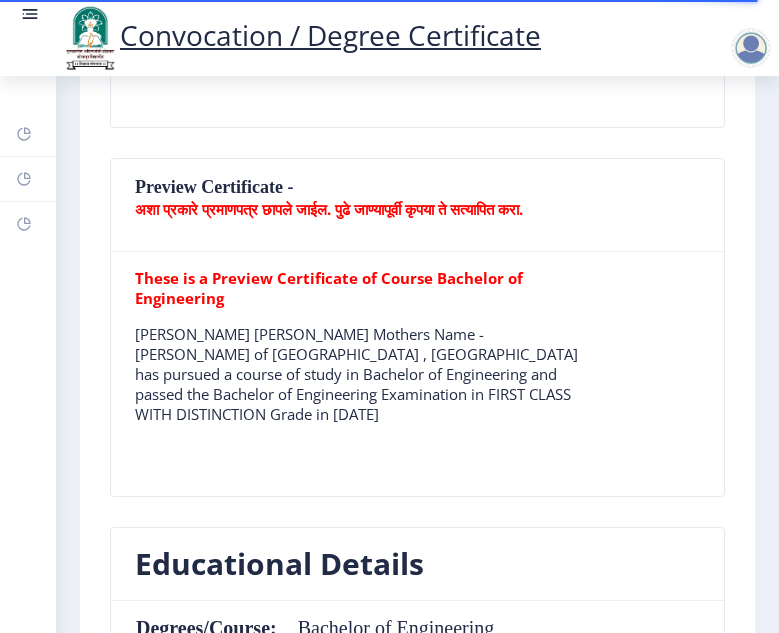 scroll, scrollTop: 1181, scrollLeft: 0, axis: vertical 